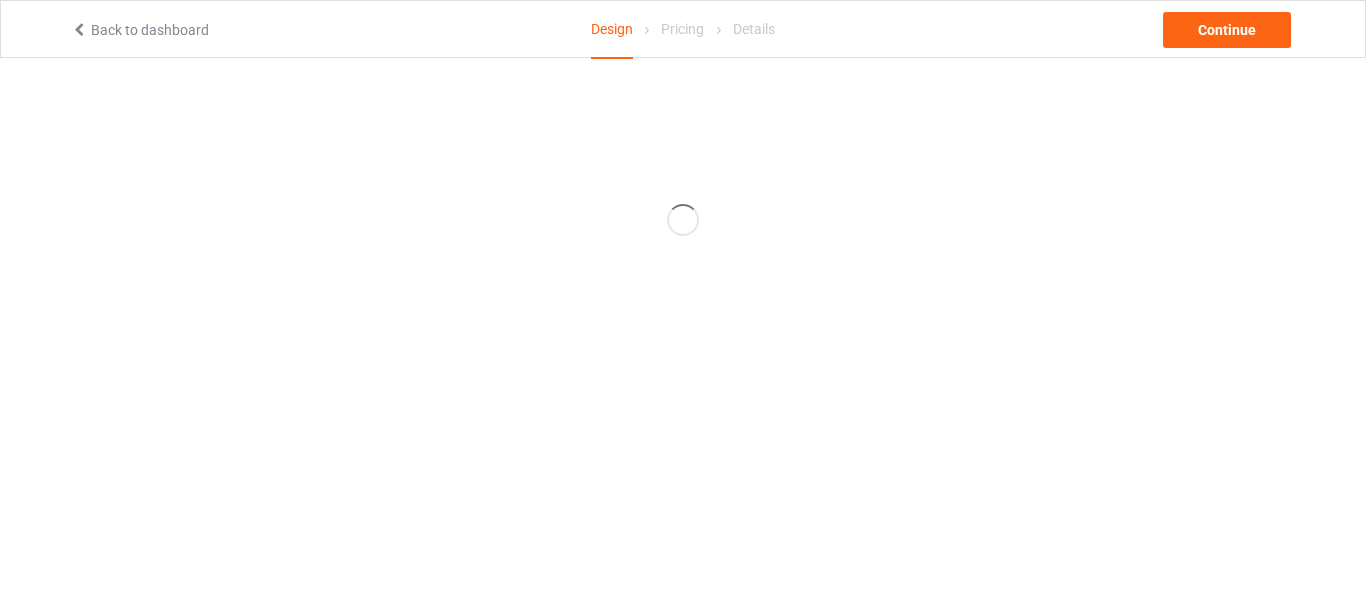 scroll, scrollTop: 0, scrollLeft: 0, axis: both 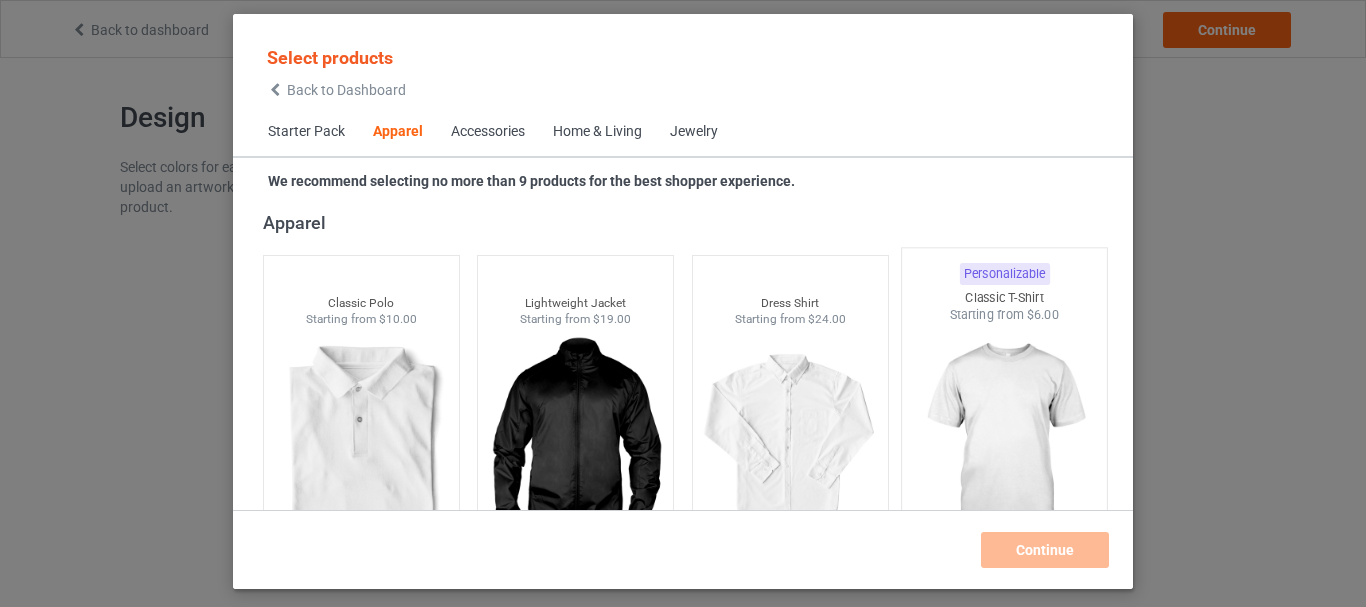 click at bounding box center [1005, 441] 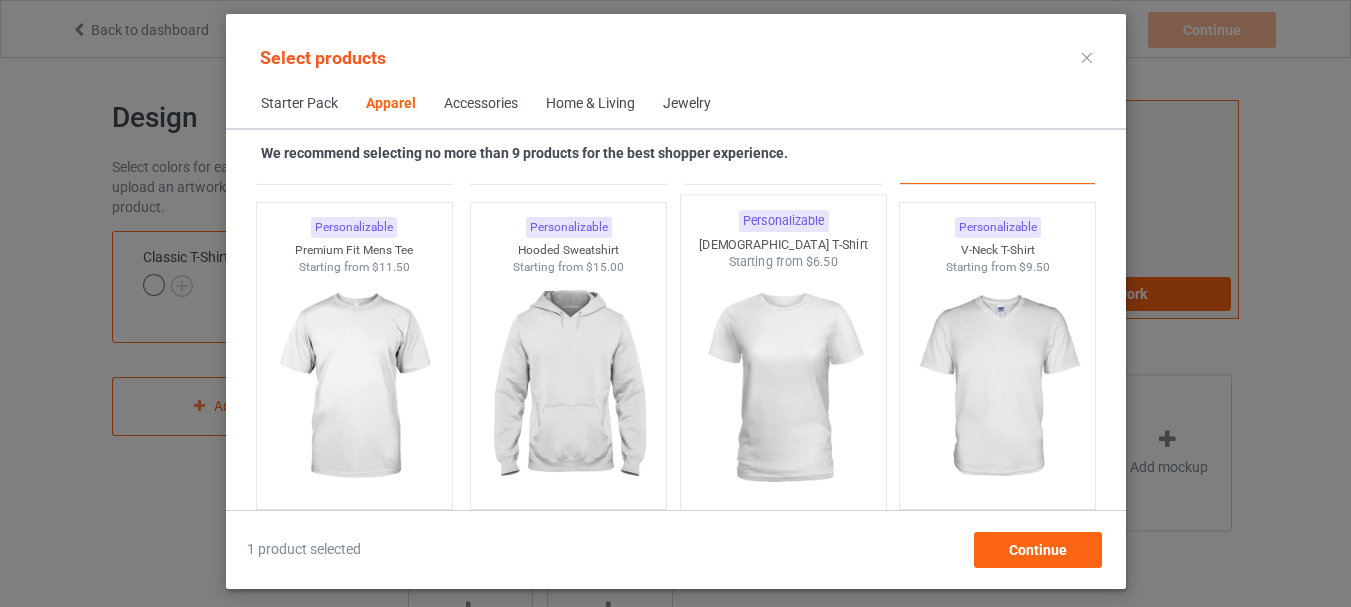 scroll, scrollTop: 1145, scrollLeft: 0, axis: vertical 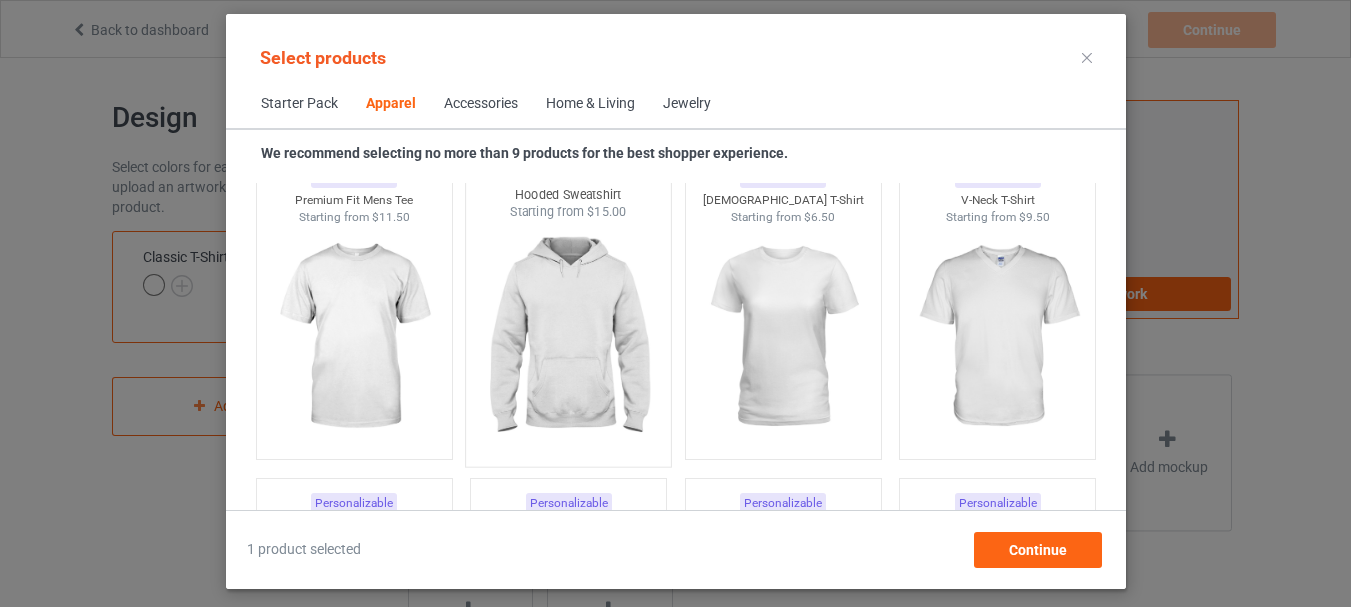 click at bounding box center (568, 338) 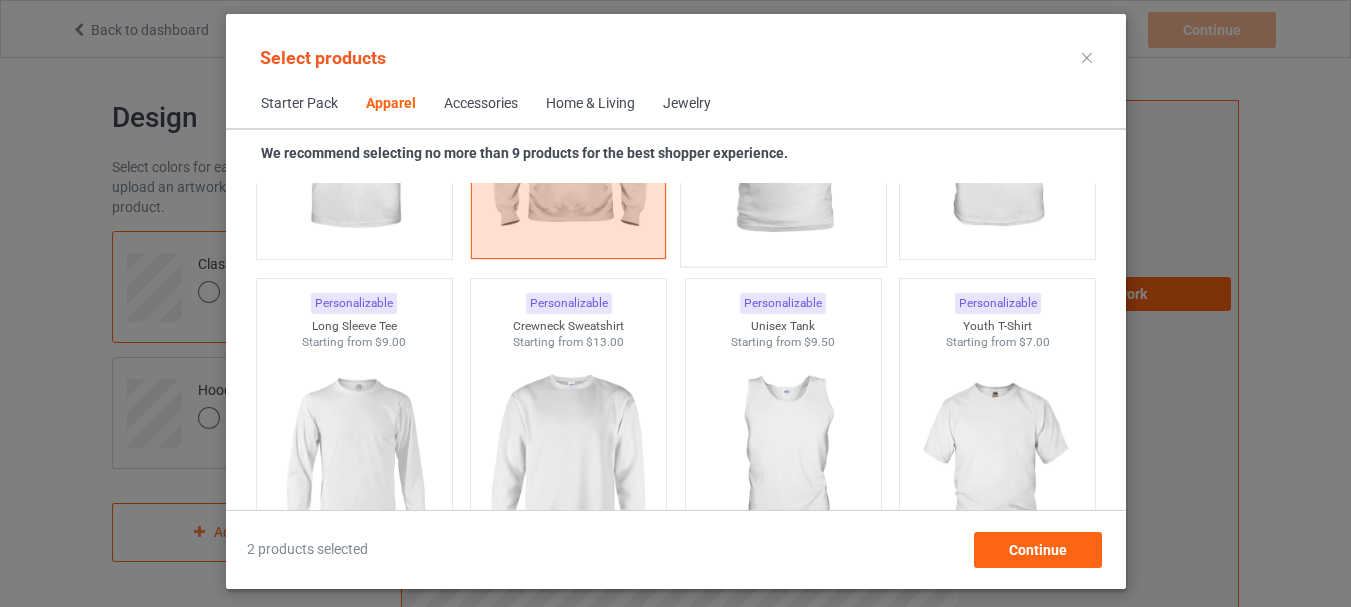 scroll, scrollTop: 1445, scrollLeft: 0, axis: vertical 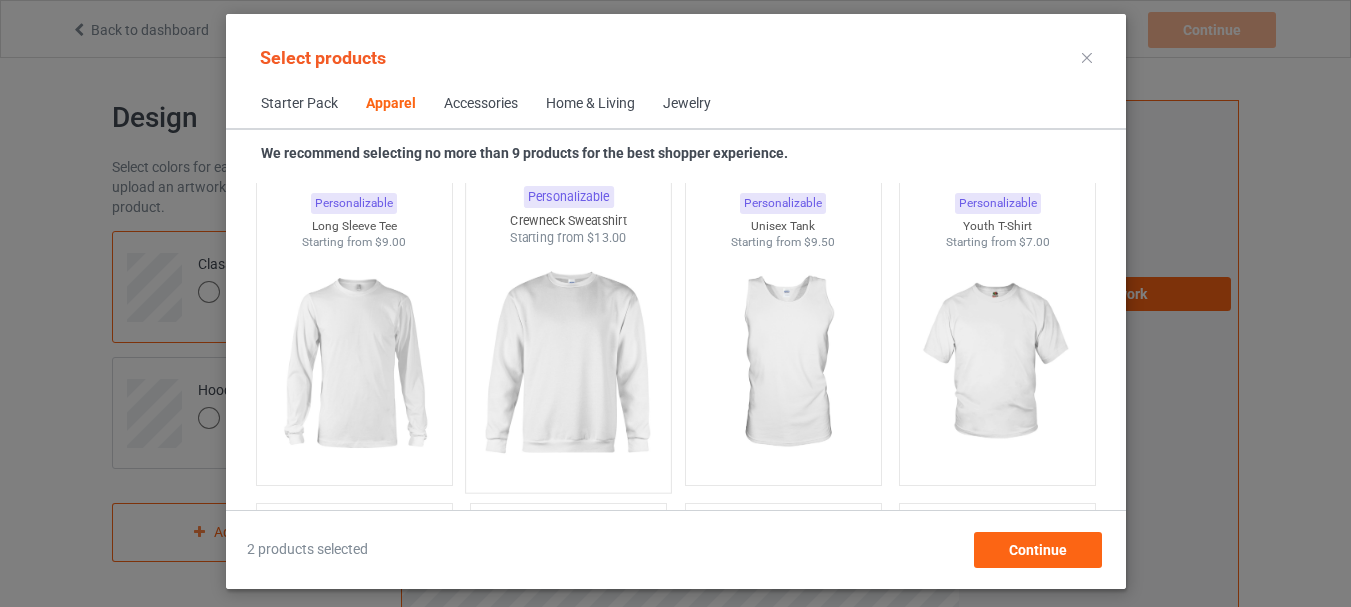 click at bounding box center (568, 364) 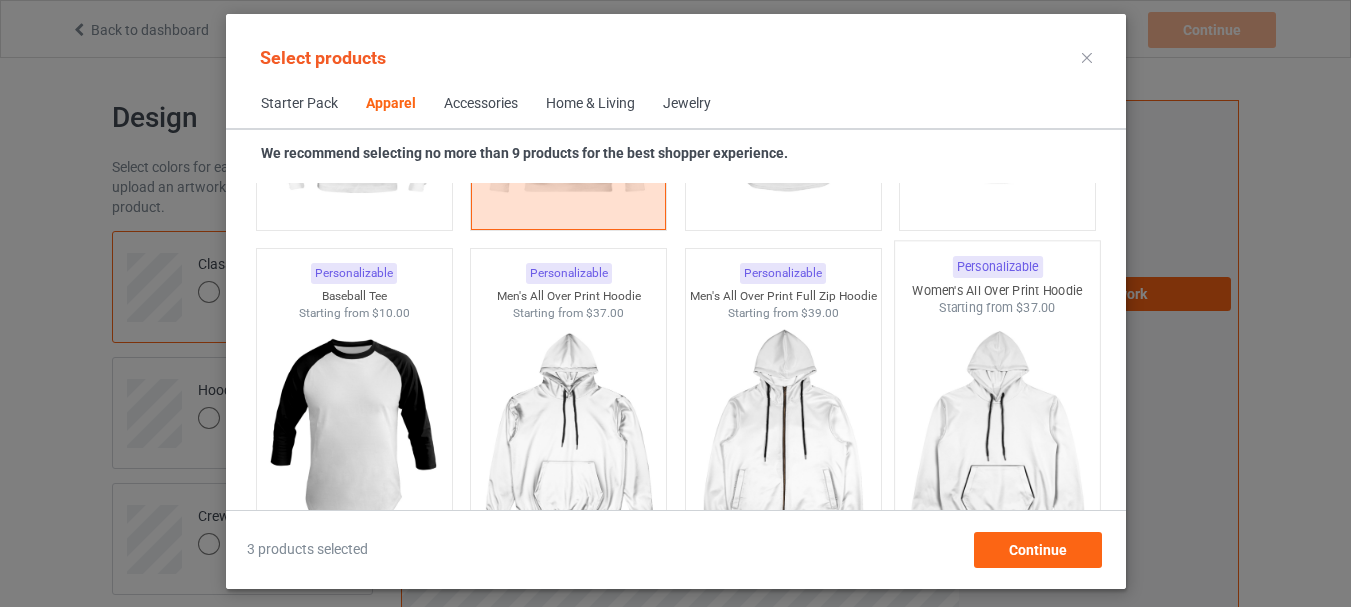 scroll, scrollTop: 1745, scrollLeft: 0, axis: vertical 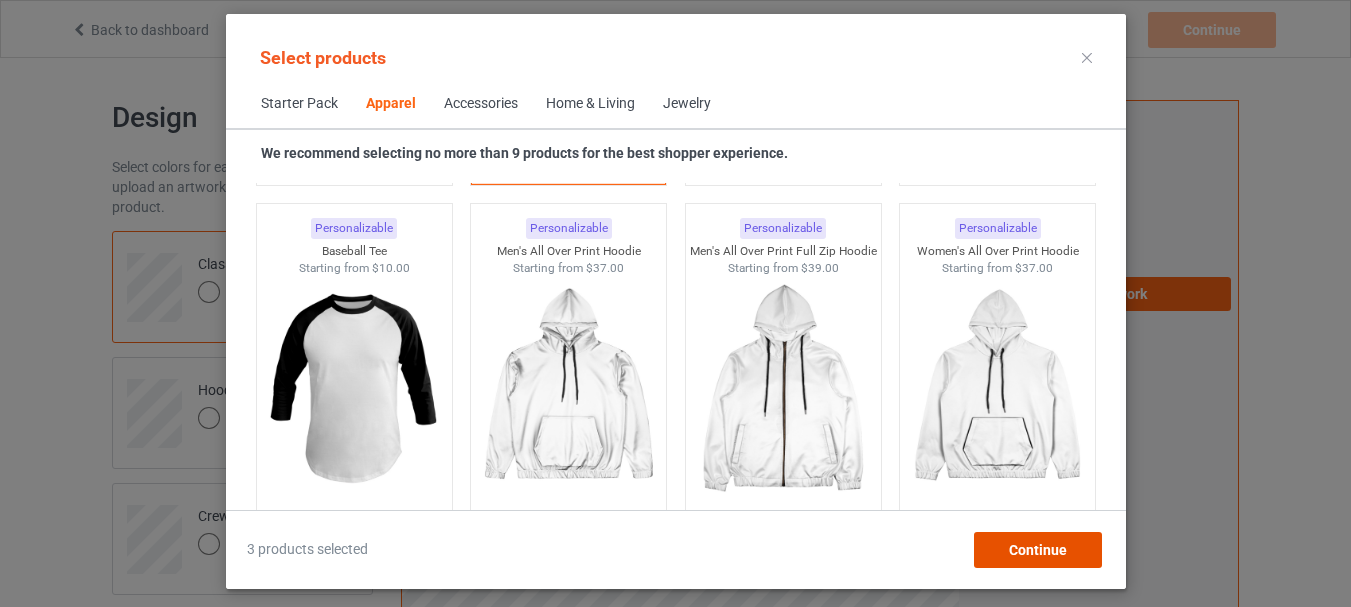 click on "Continue" at bounding box center [1037, 550] 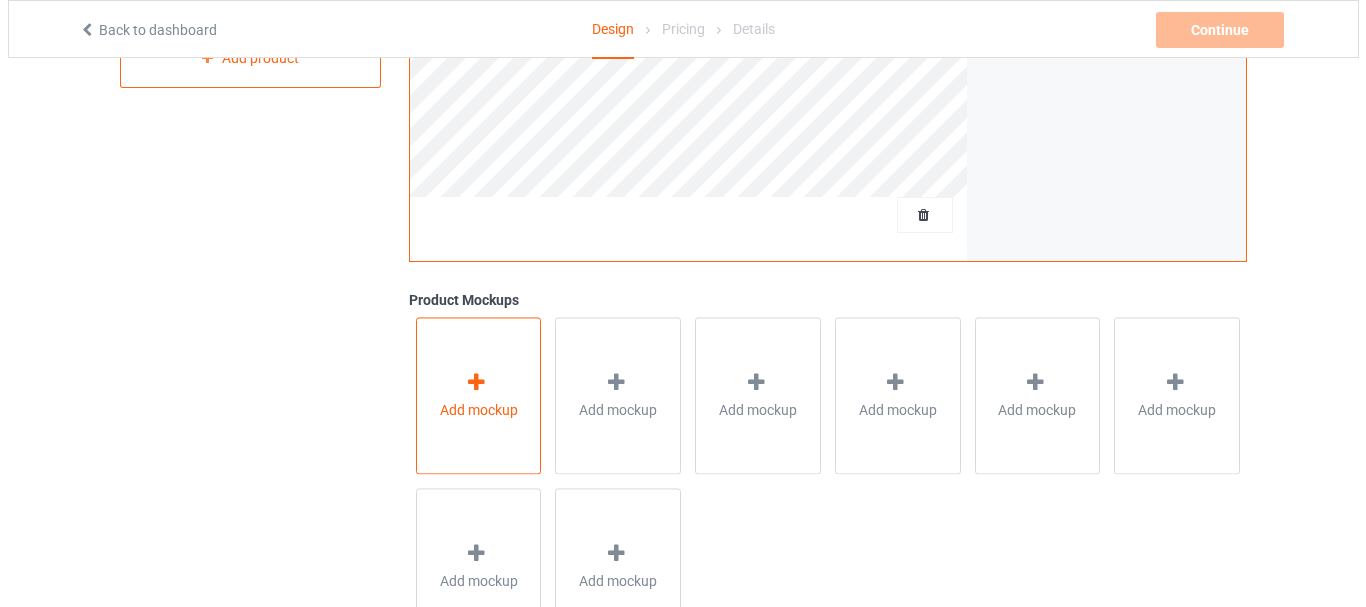scroll, scrollTop: 689, scrollLeft: 0, axis: vertical 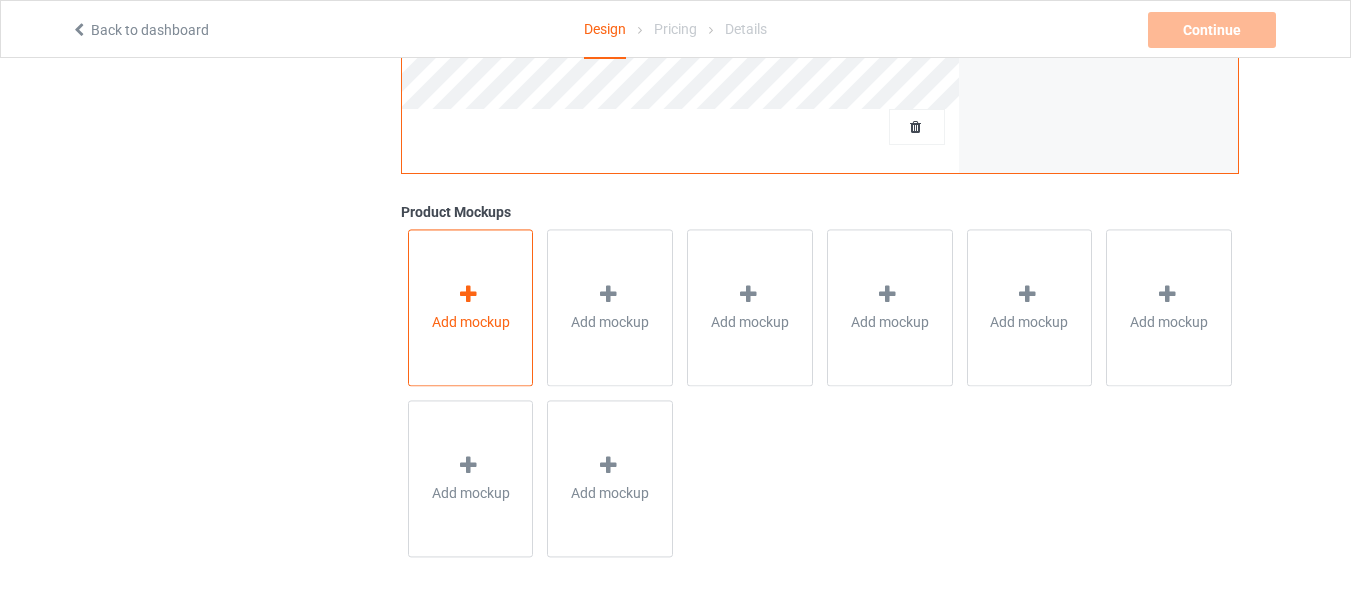 click on "Add mockup" at bounding box center (471, 322) 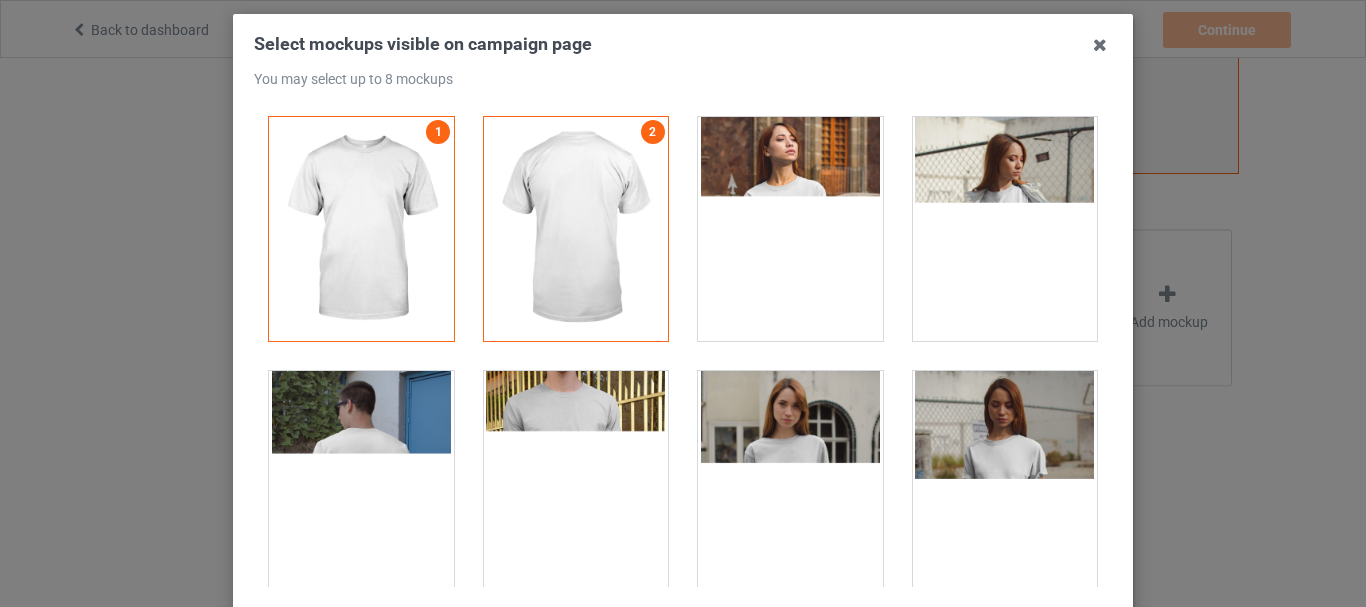 scroll, scrollTop: 100, scrollLeft: 0, axis: vertical 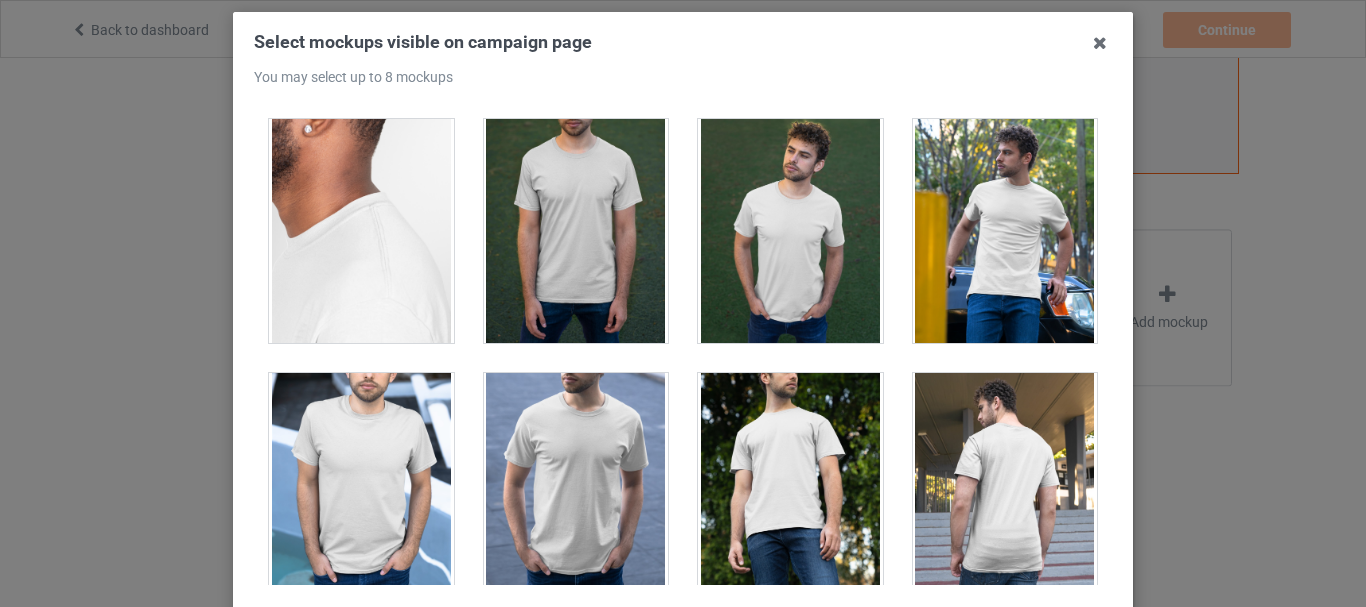click at bounding box center [1005, 231] 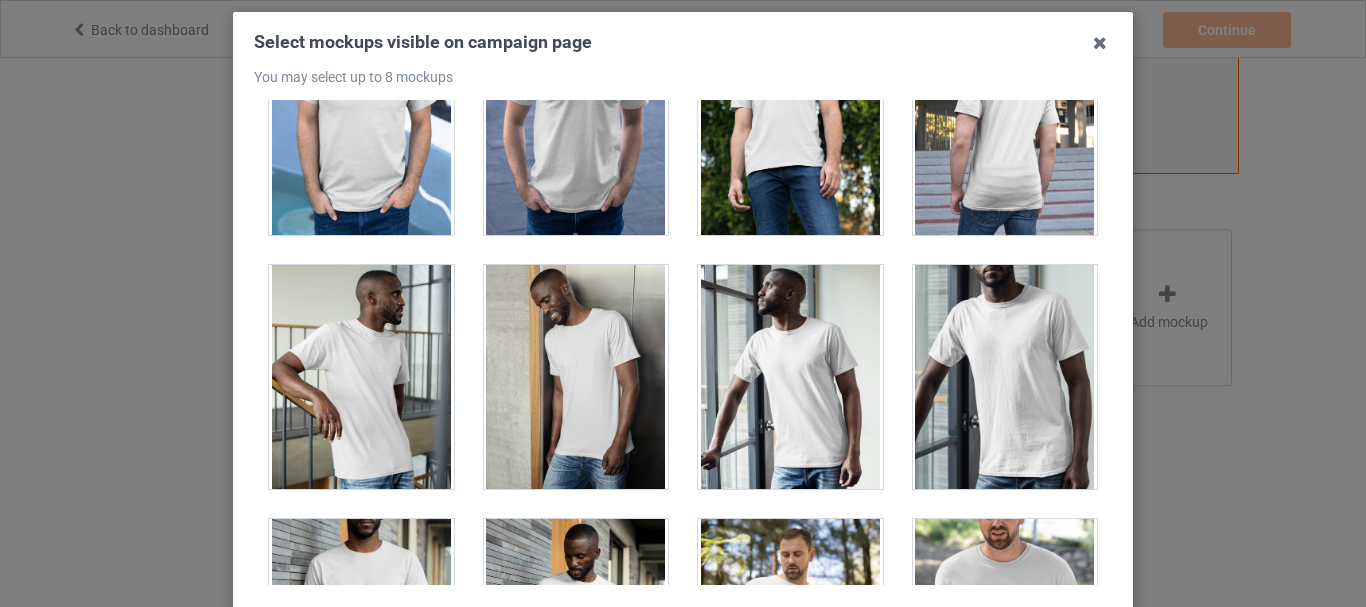 scroll, scrollTop: 1960, scrollLeft: 0, axis: vertical 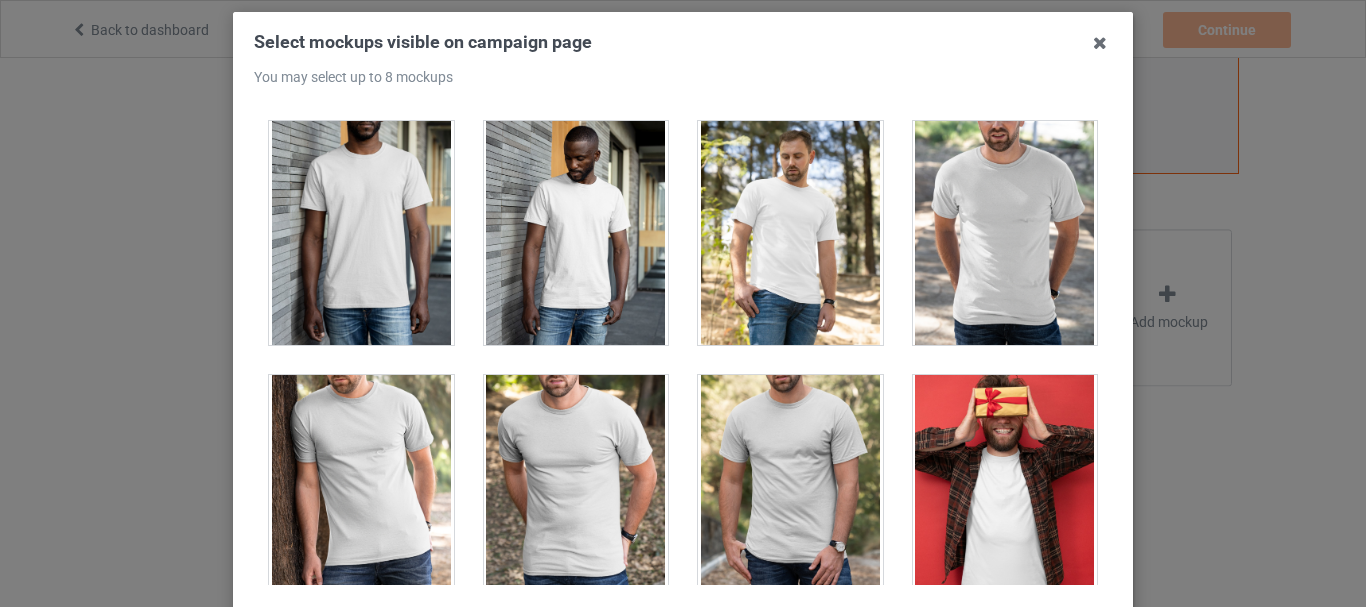 click at bounding box center (790, 233) 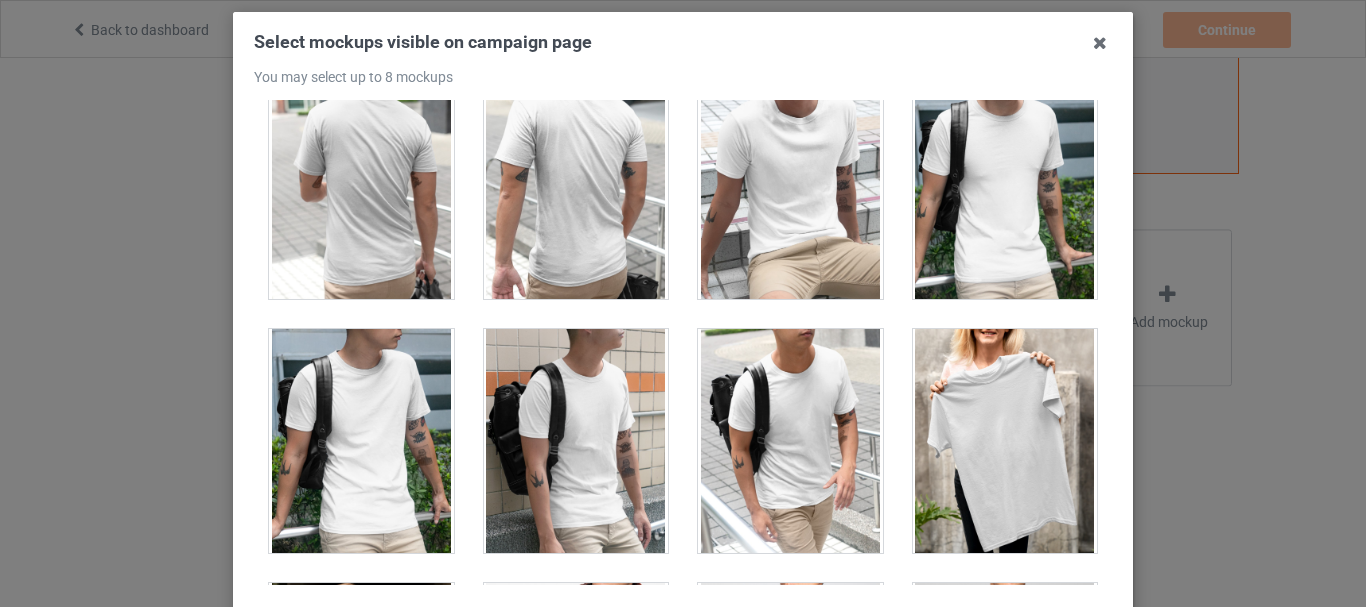 scroll, scrollTop: 5080, scrollLeft: 0, axis: vertical 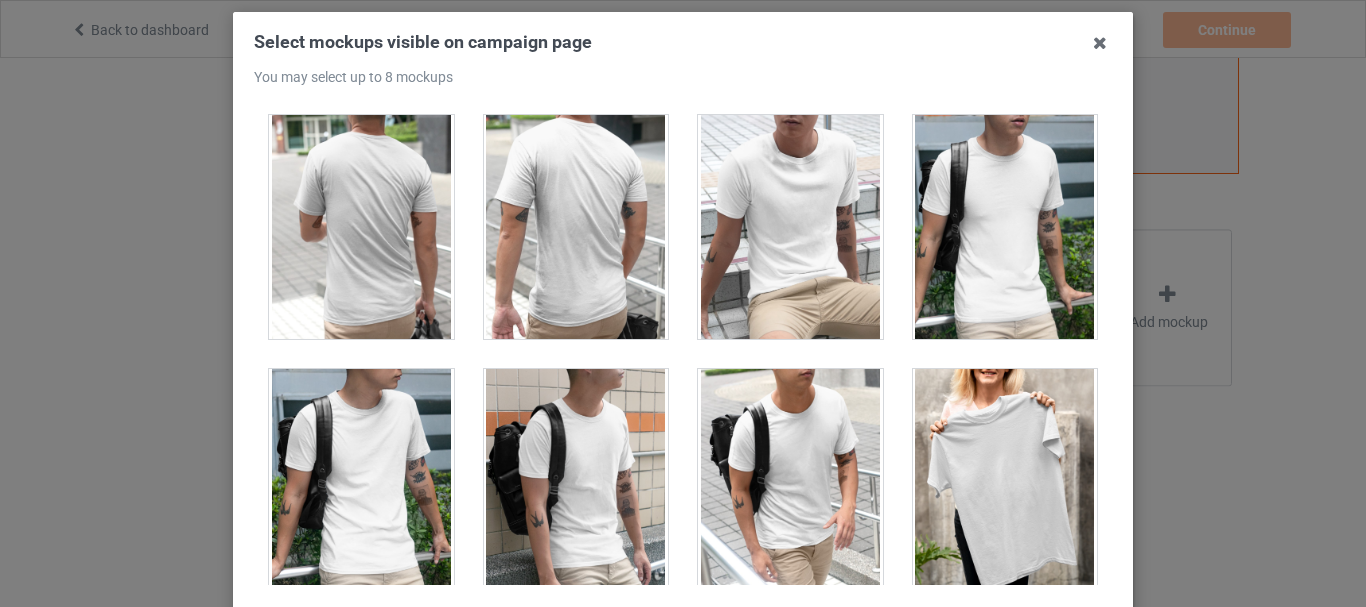 click at bounding box center [1005, 227] 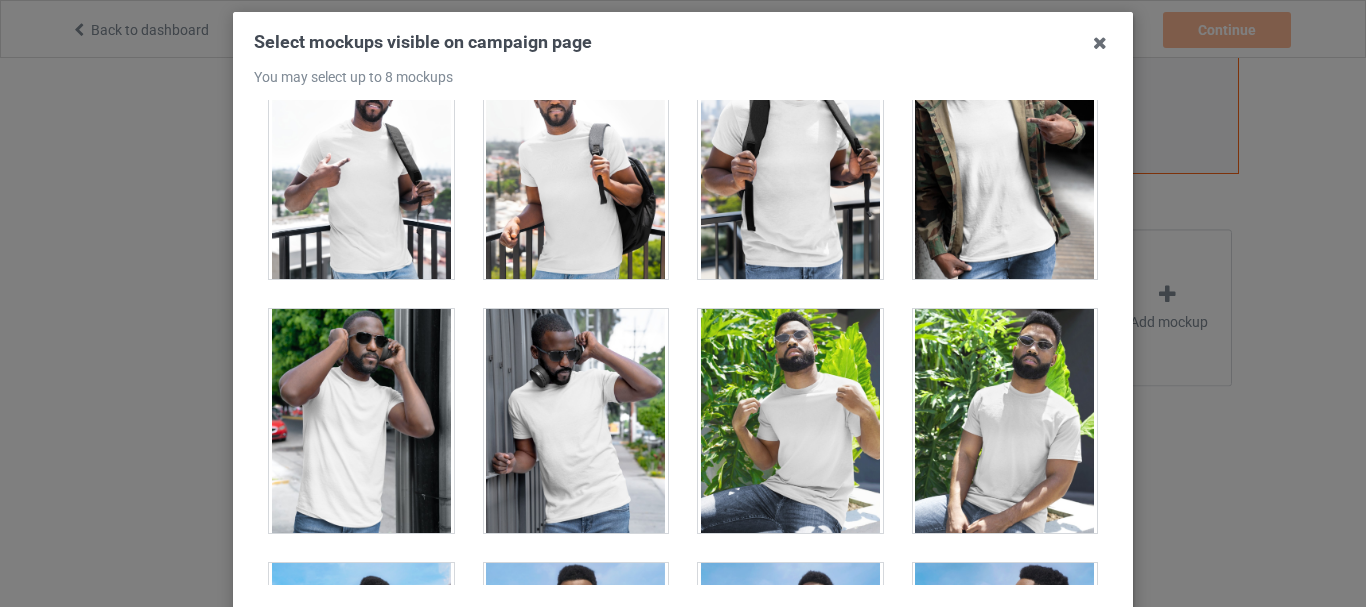 scroll, scrollTop: 12800, scrollLeft: 0, axis: vertical 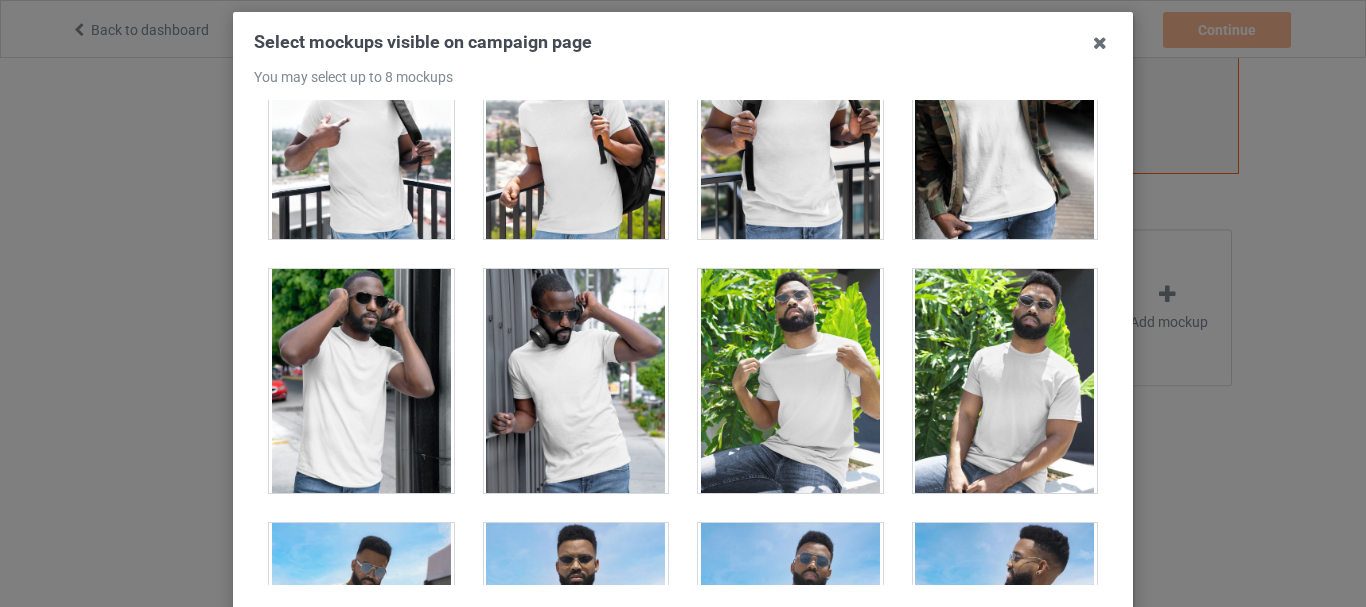 click at bounding box center [361, 381] 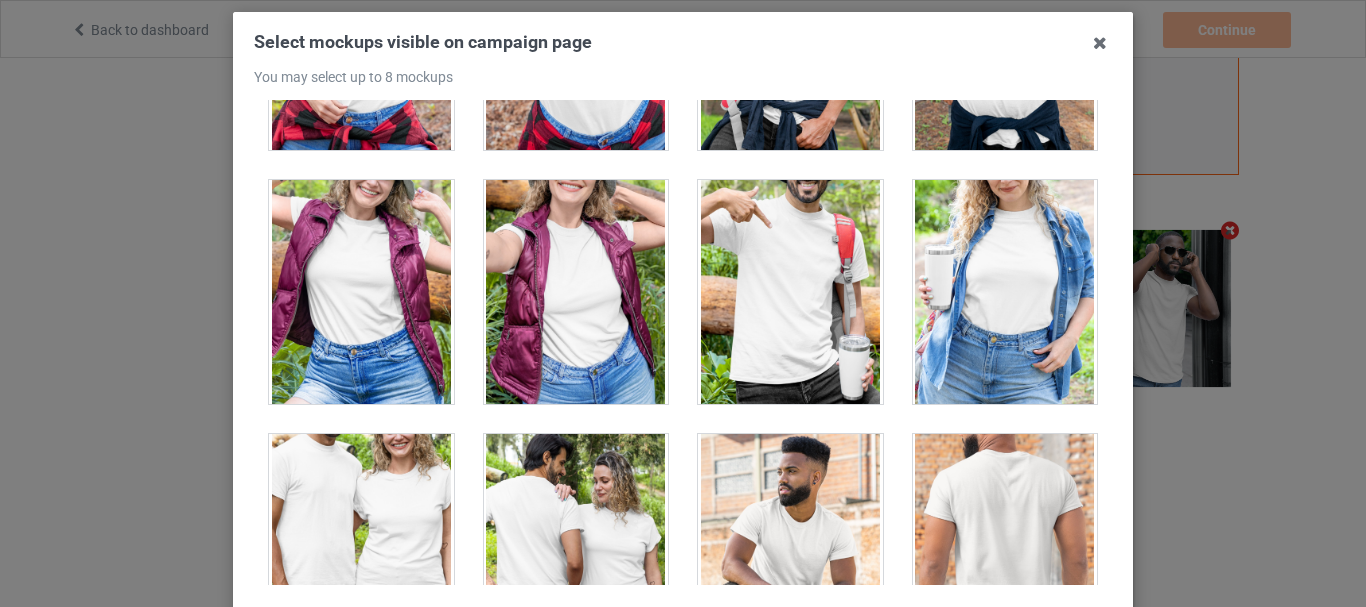 scroll, scrollTop: 22840, scrollLeft: 0, axis: vertical 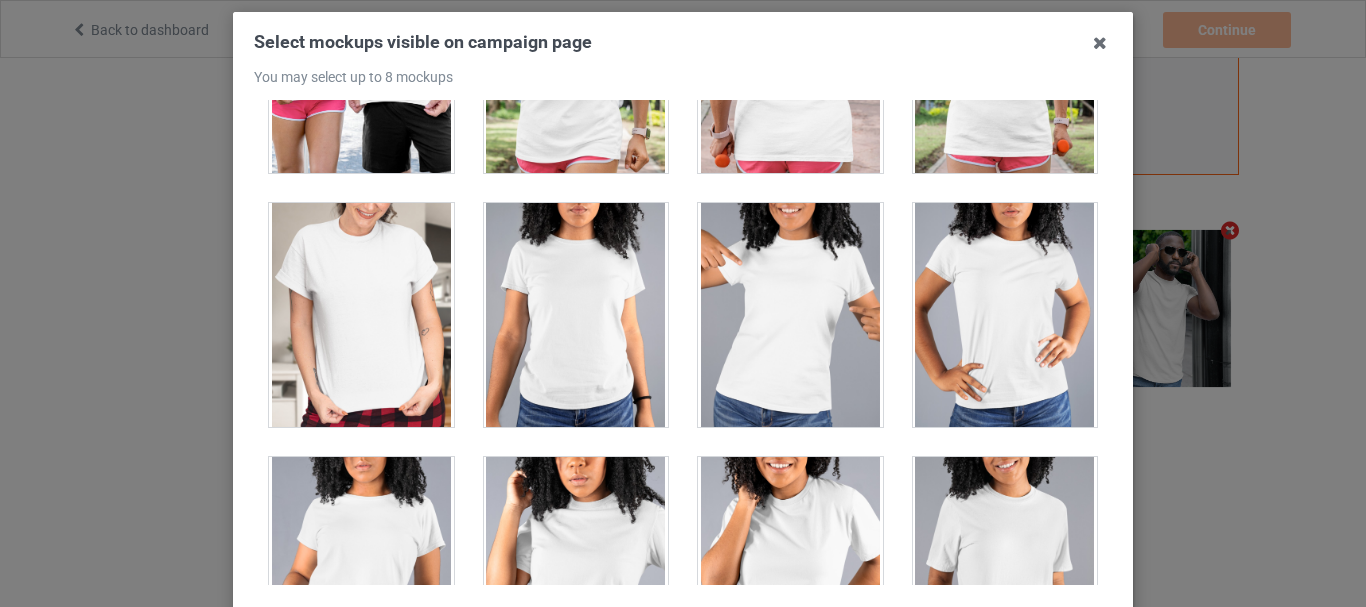 click at bounding box center (790, 569) 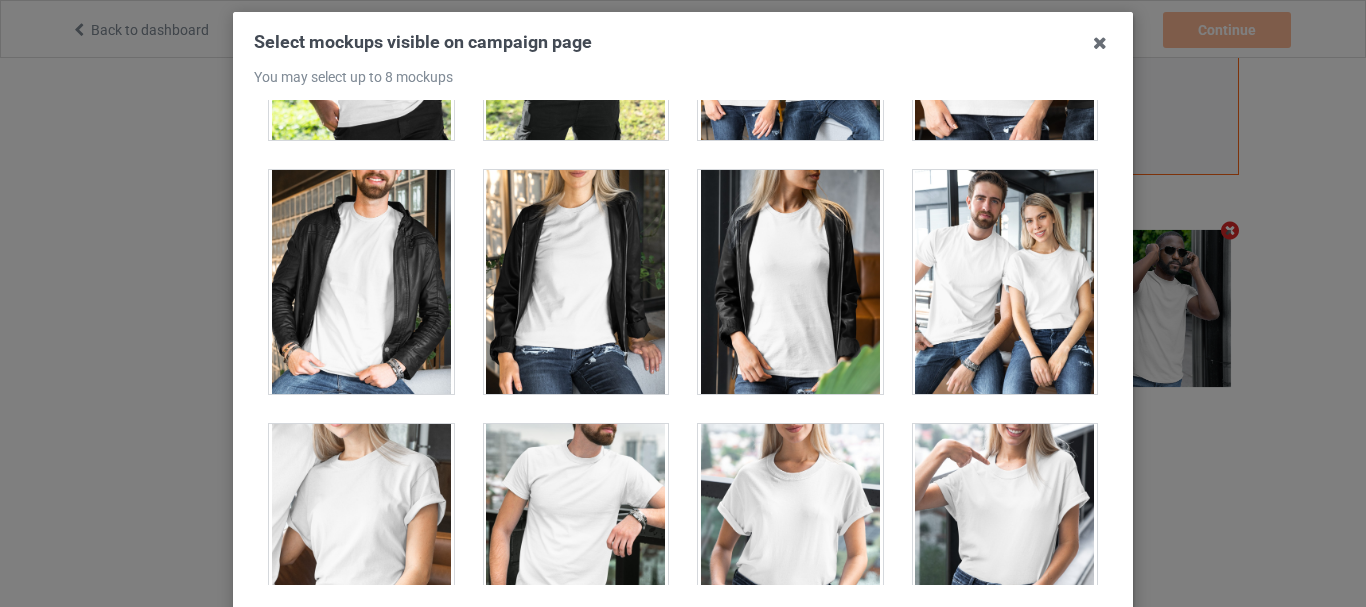 scroll, scrollTop: 24300, scrollLeft: 0, axis: vertical 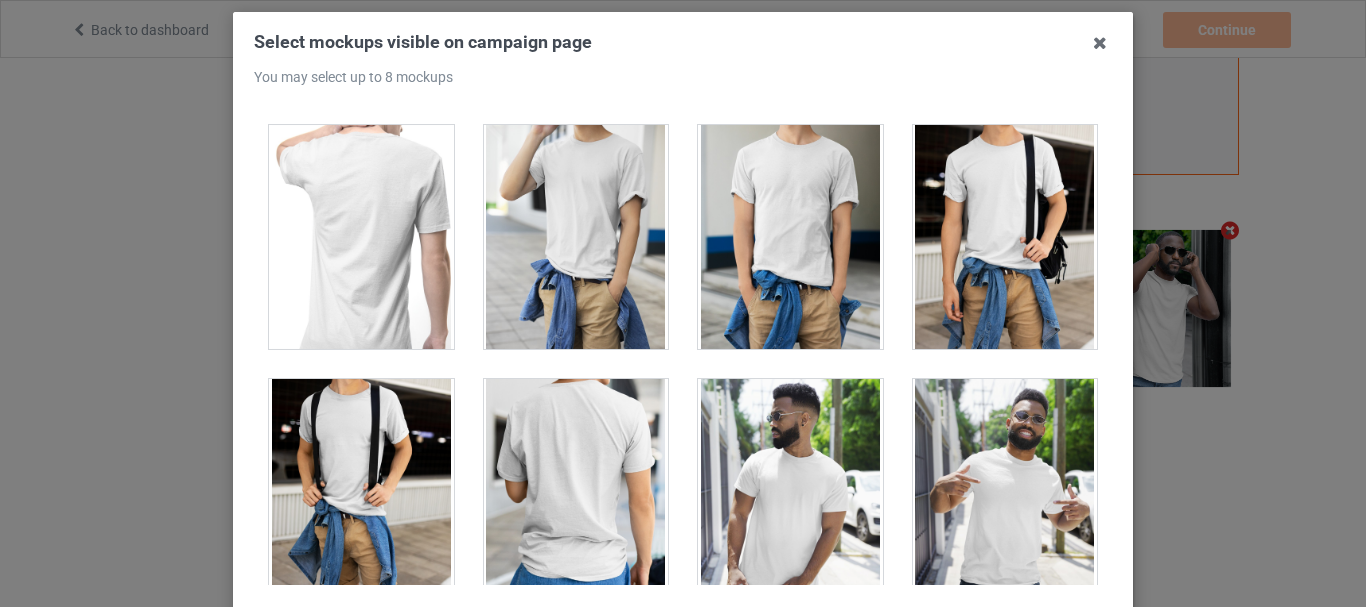 click at bounding box center [790, 237] 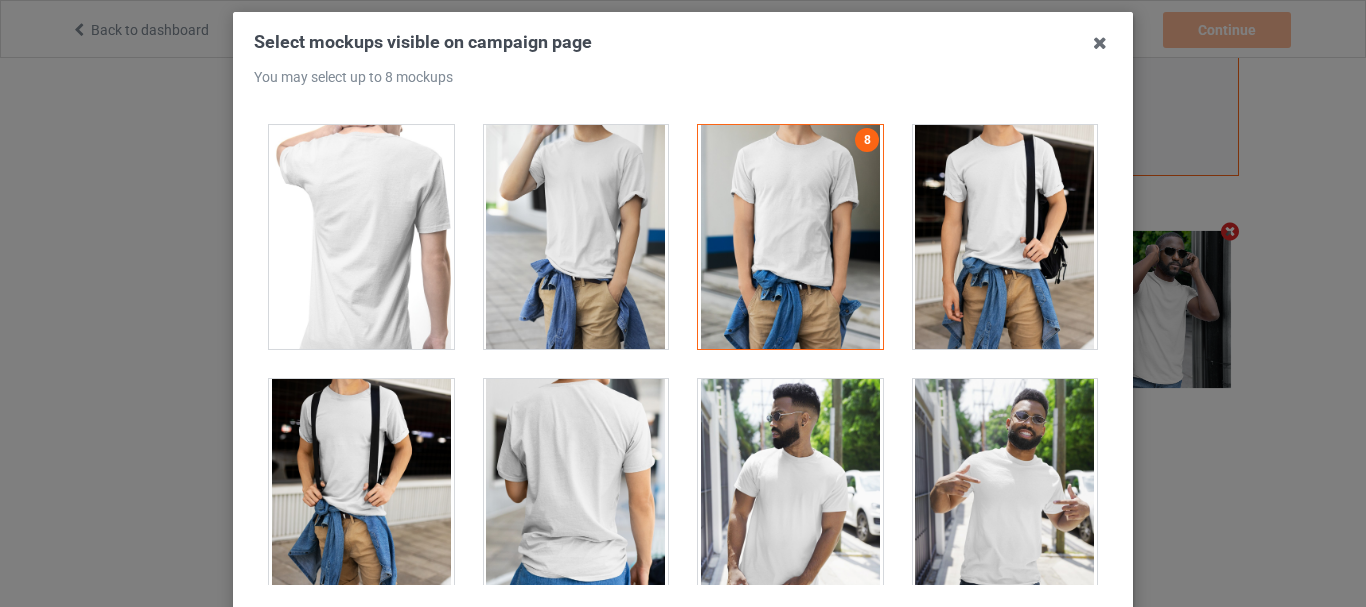 scroll, scrollTop: 687, scrollLeft: 0, axis: vertical 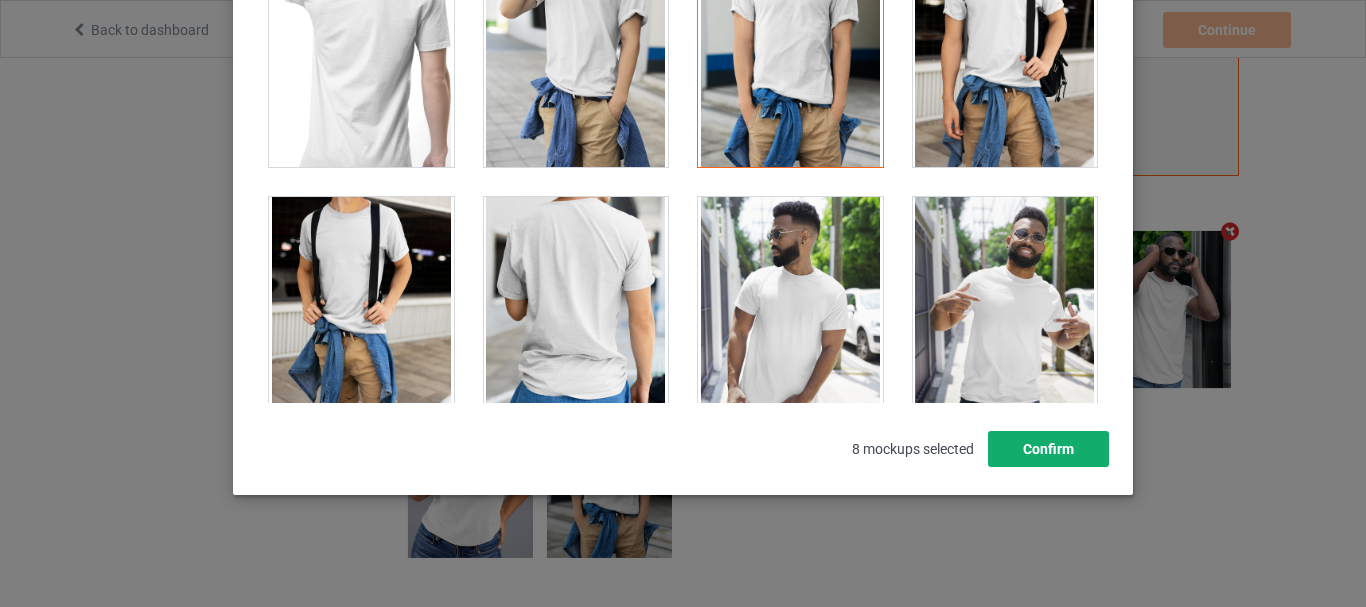 click on "Confirm" at bounding box center [1048, 449] 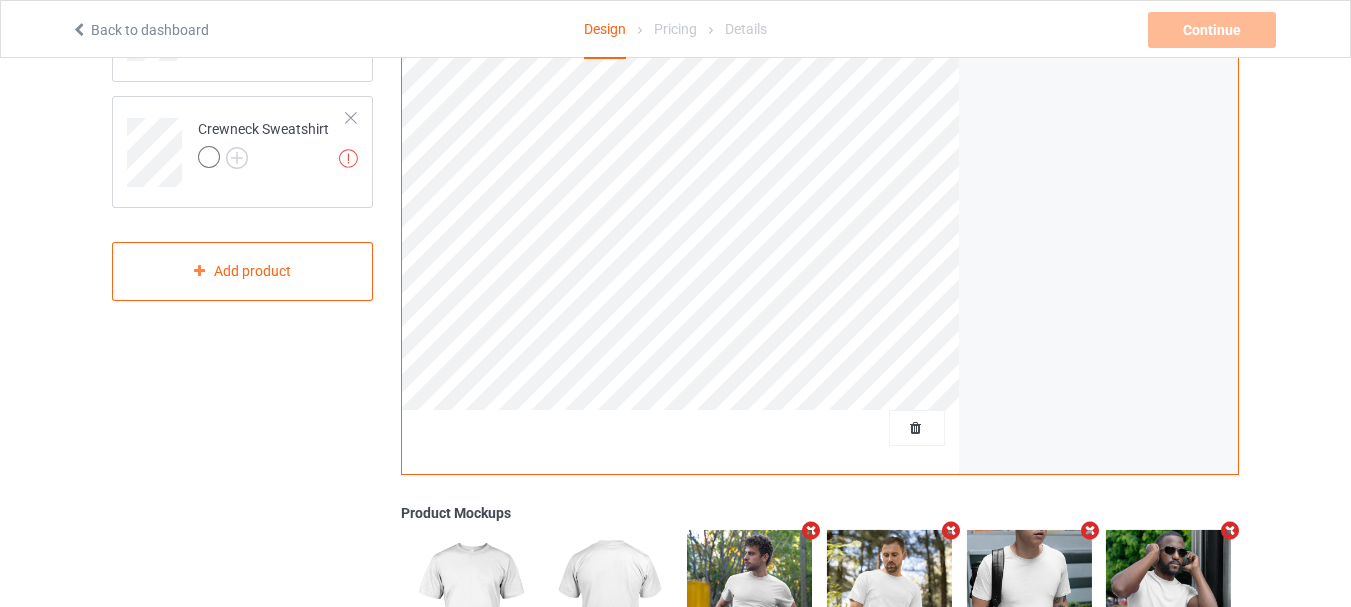 scroll, scrollTop: 287, scrollLeft: 0, axis: vertical 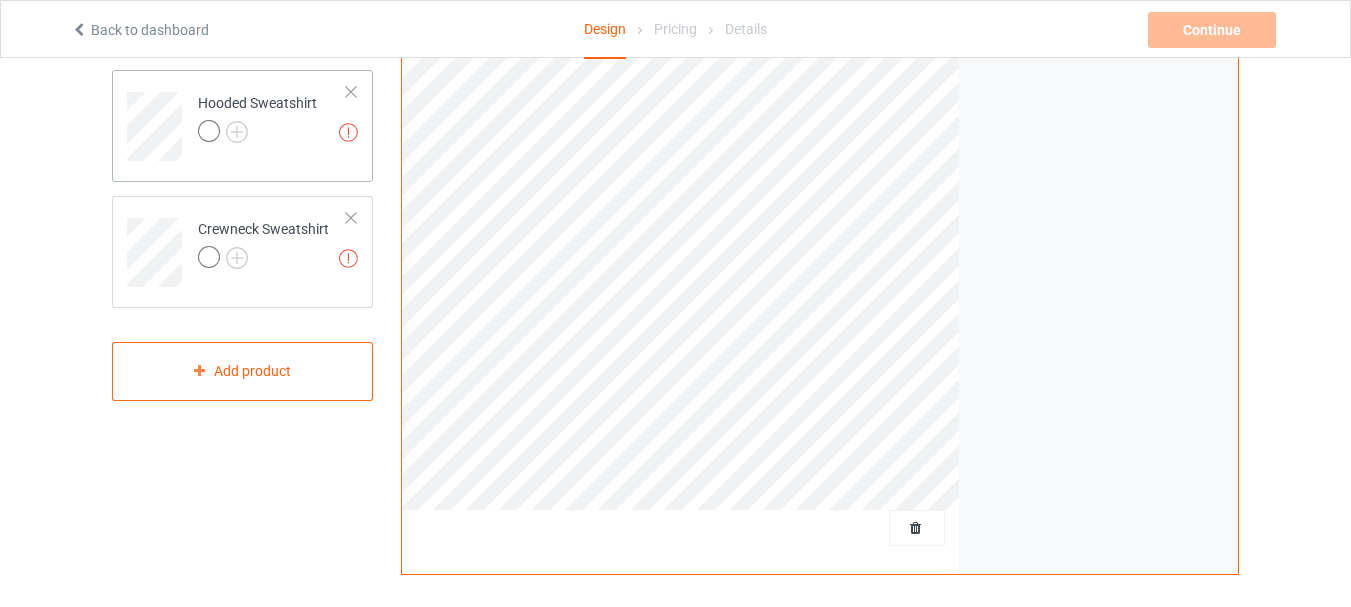 click on "Missing artworks Hooded Sweatshirt" at bounding box center (242, 126) 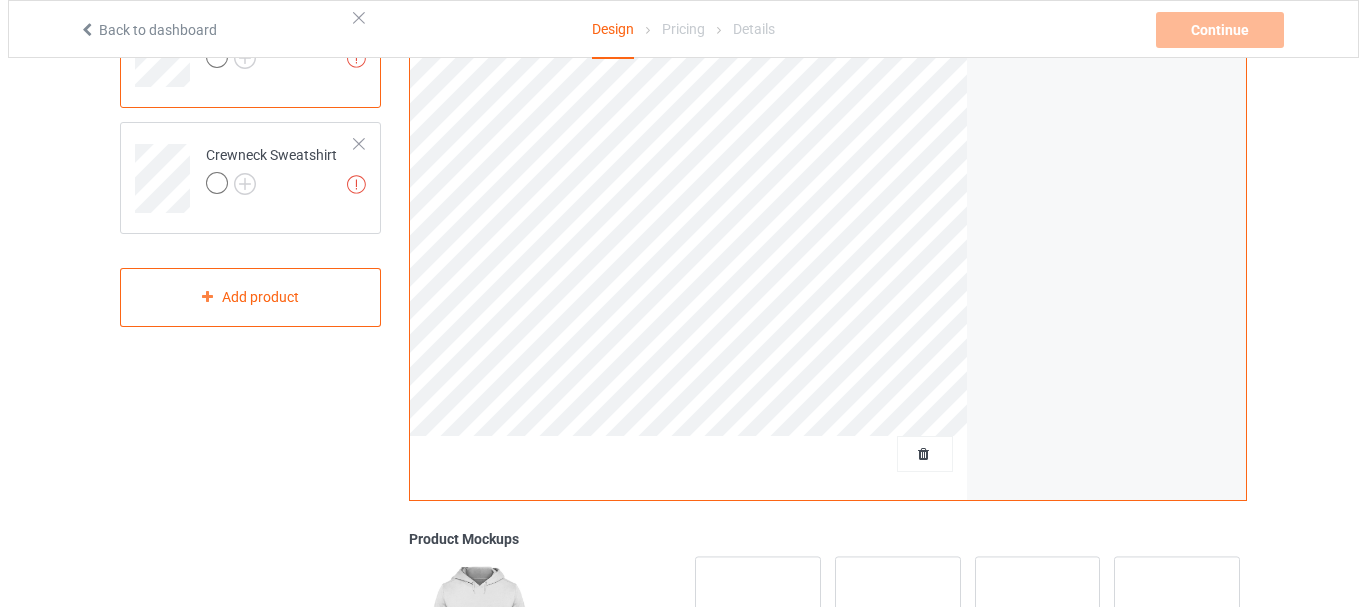 scroll, scrollTop: 587, scrollLeft: 0, axis: vertical 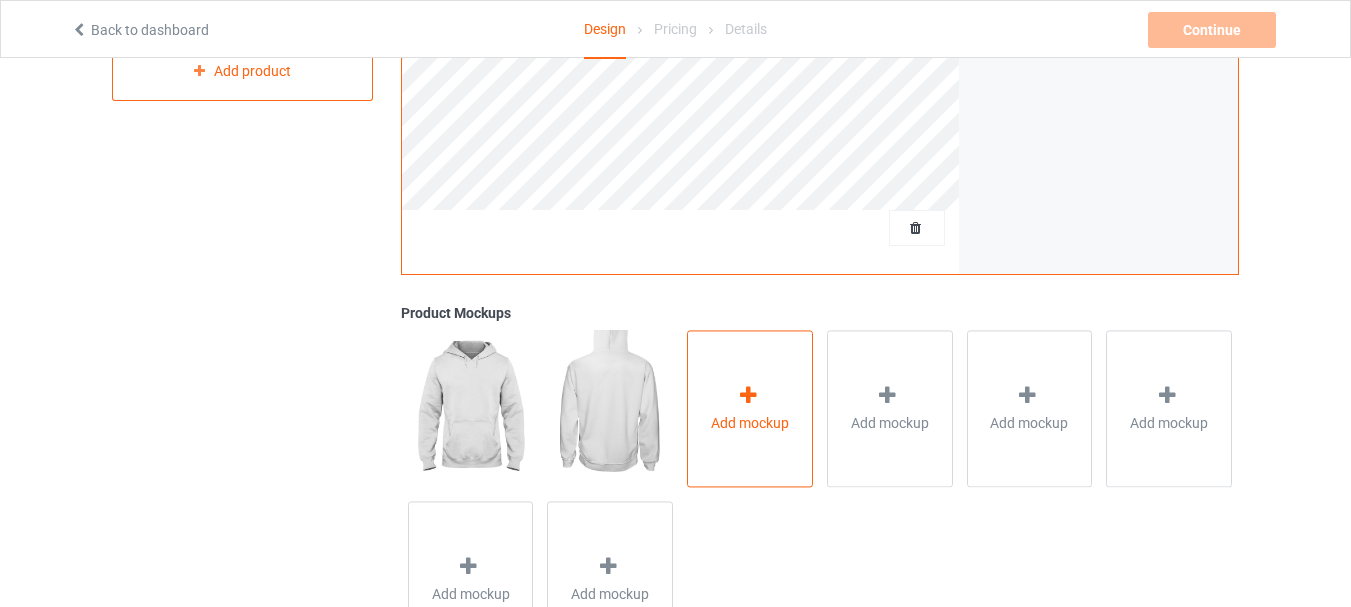 click on "Add mockup" at bounding box center (750, 408) 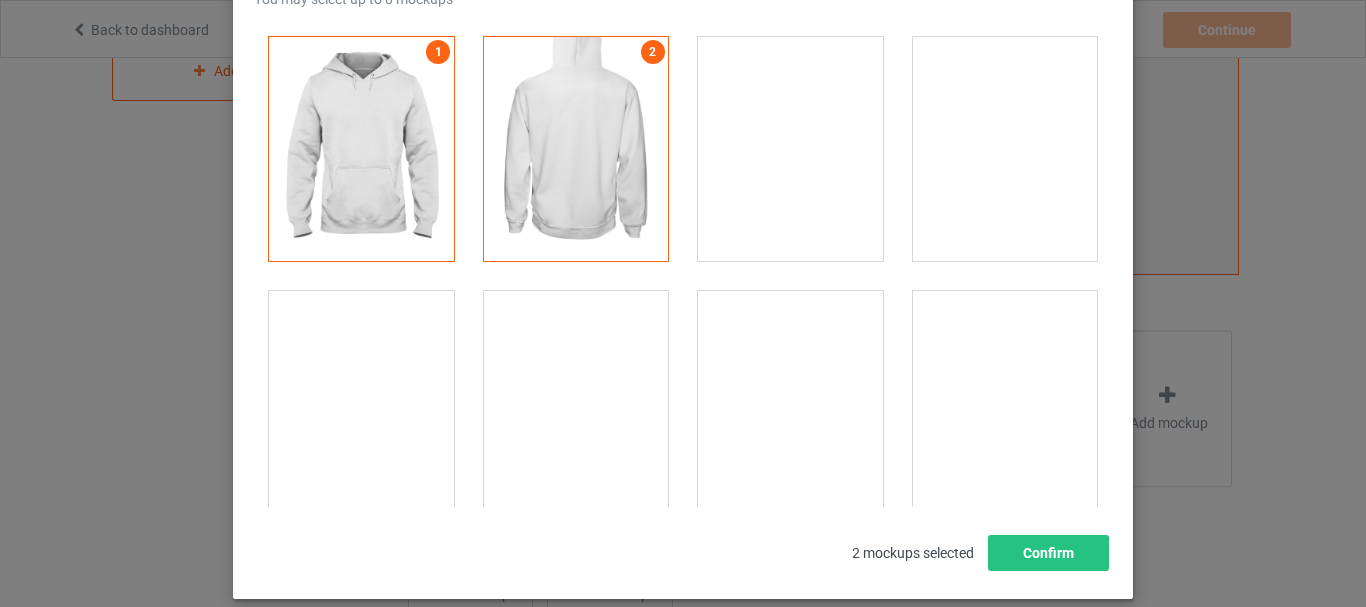 scroll, scrollTop: 200, scrollLeft: 0, axis: vertical 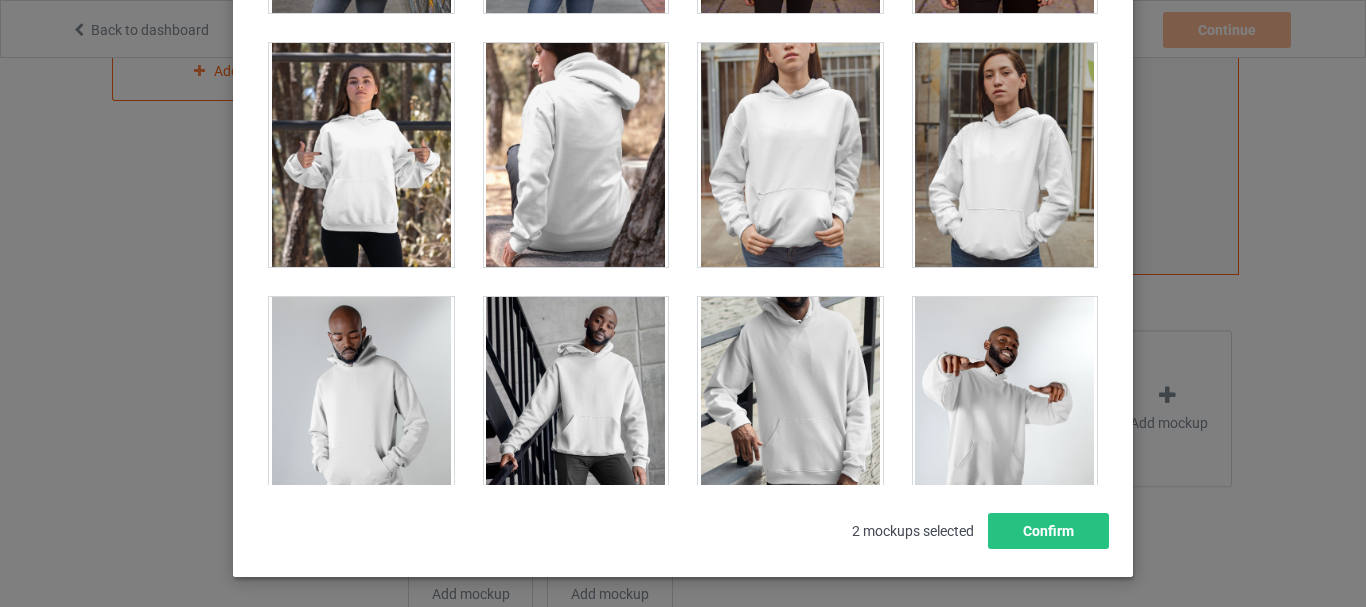 click at bounding box center [361, 155] 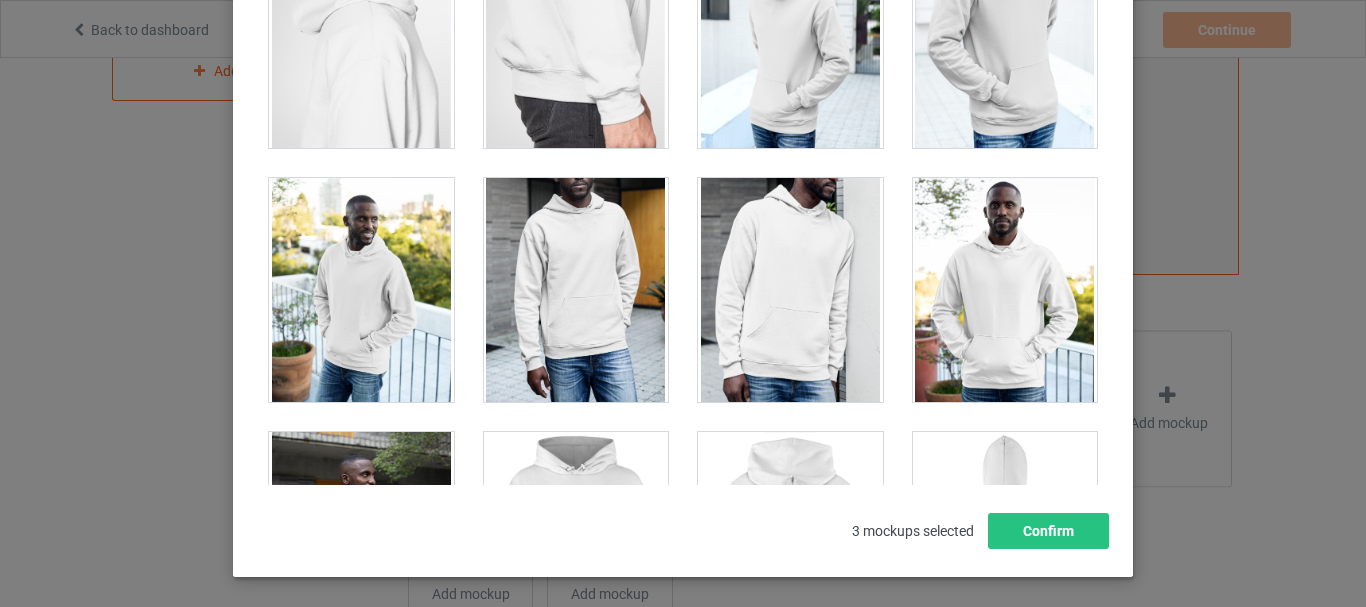 scroll, scrollTop: 1880, scrollLeft: 0, axis: vertical 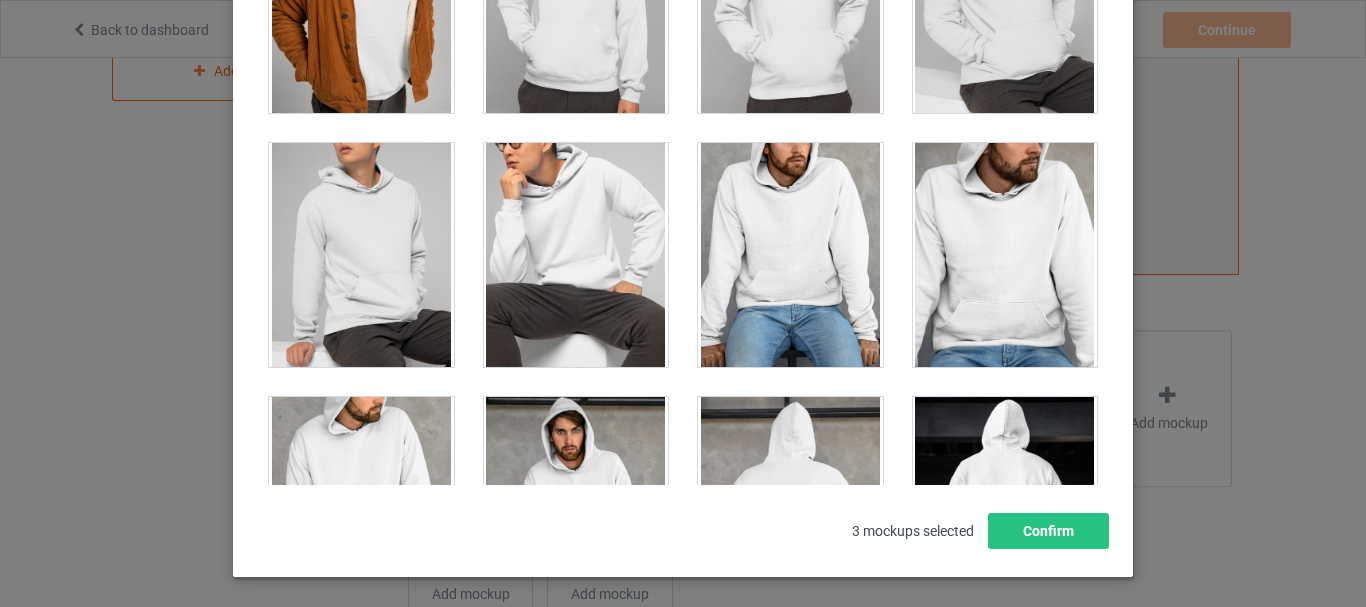 click at bounding box center [790, 255] 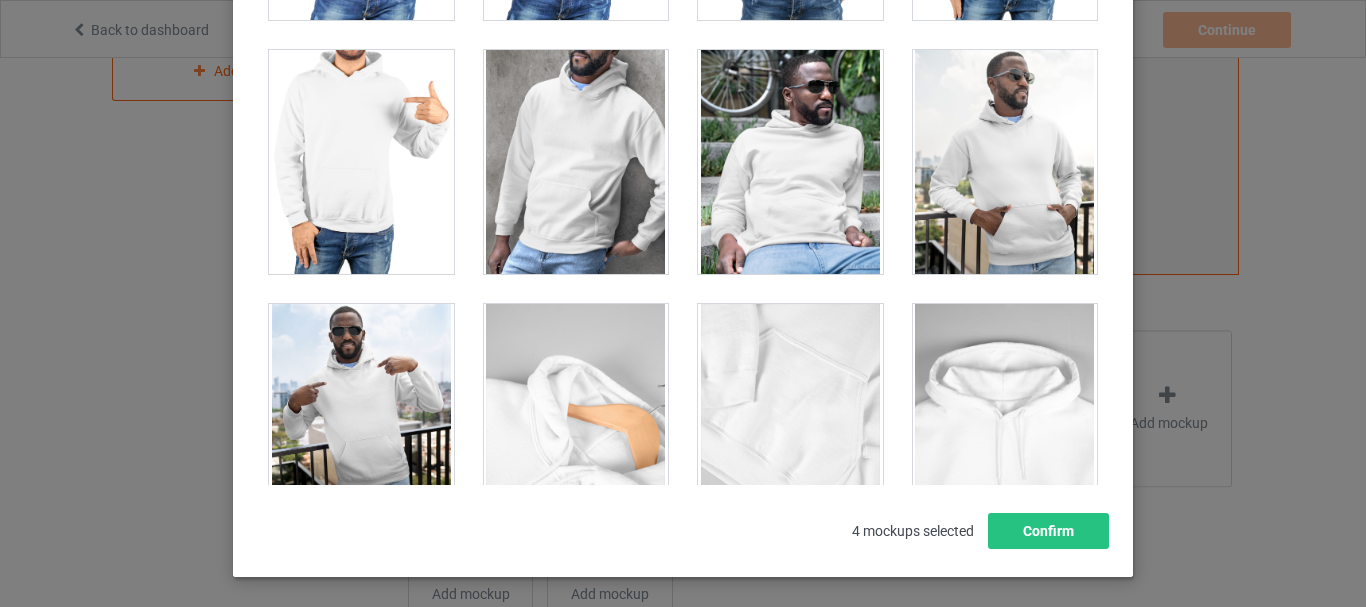 scroll, scrollTop: 11160, scrollLeft: 0, axis: vertical 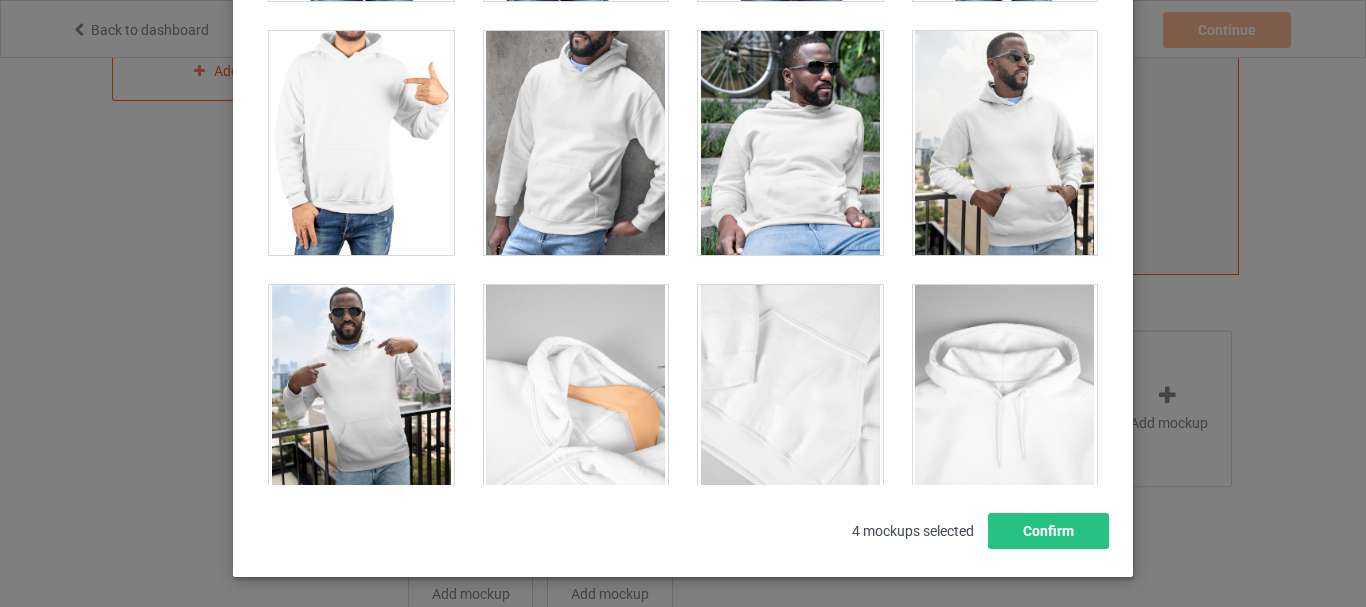 click at bounding box center [361, 397] 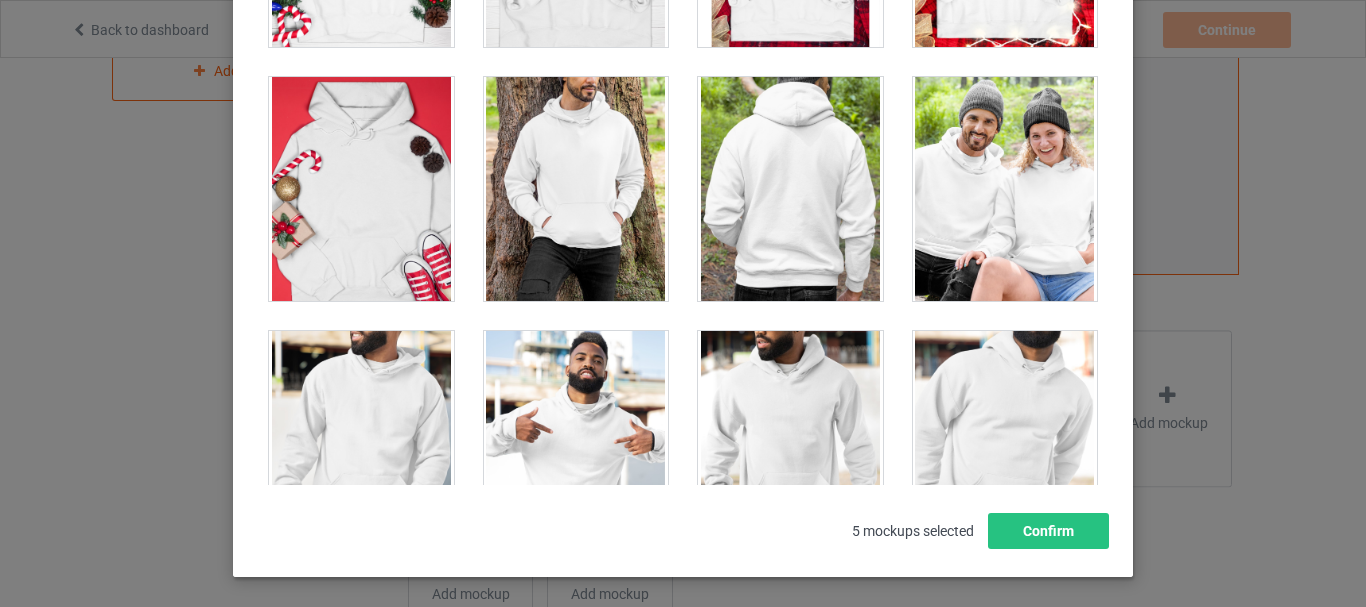 scroll, scrollTop: 14680, scrollLeft: 0, axis: vertical 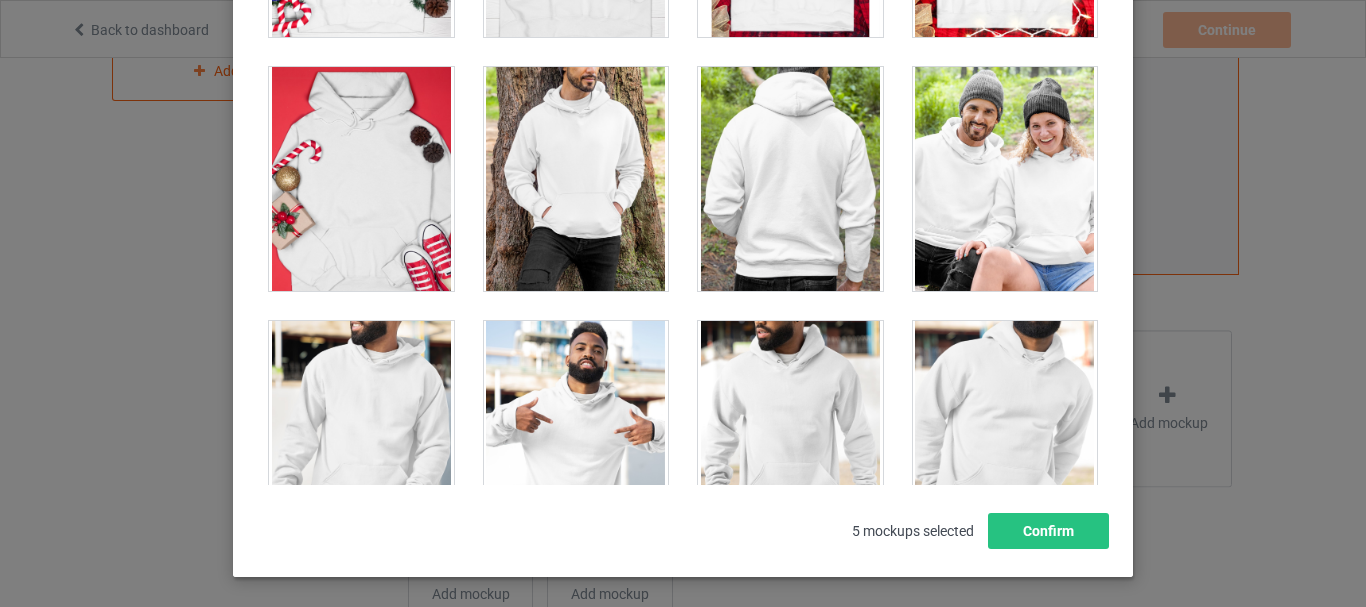 click at bounding box center [576, 179] 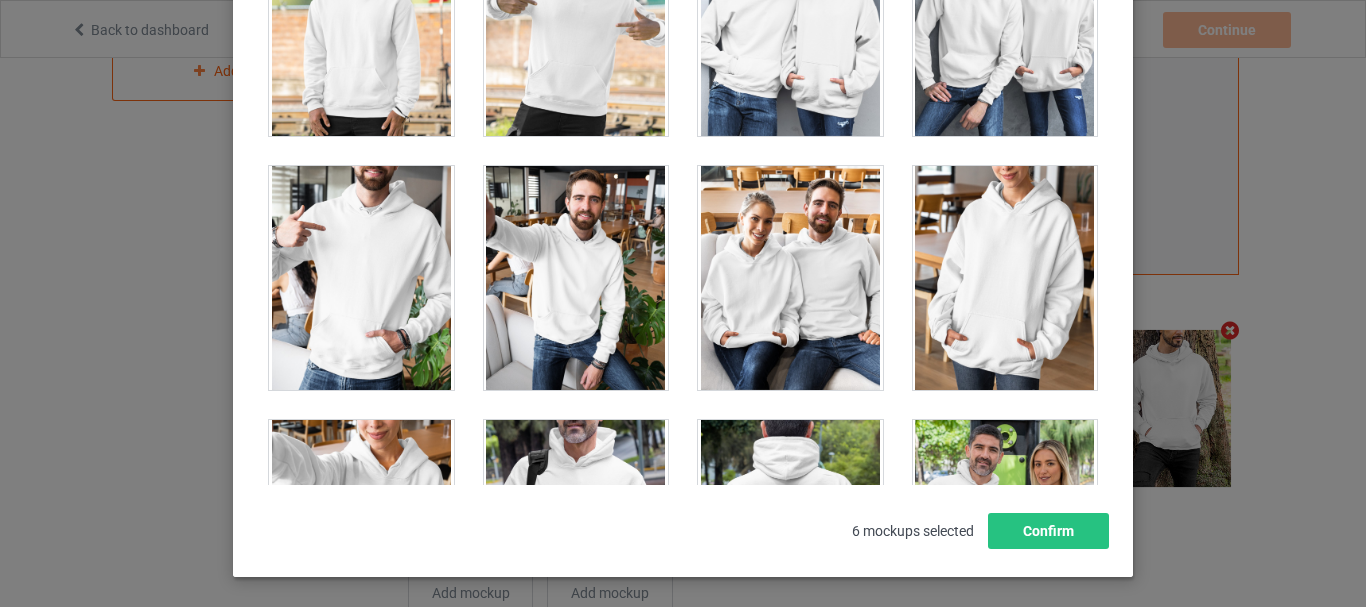 scroll, scrollTop: 15600, scrollLeft: 0, axis: vertical 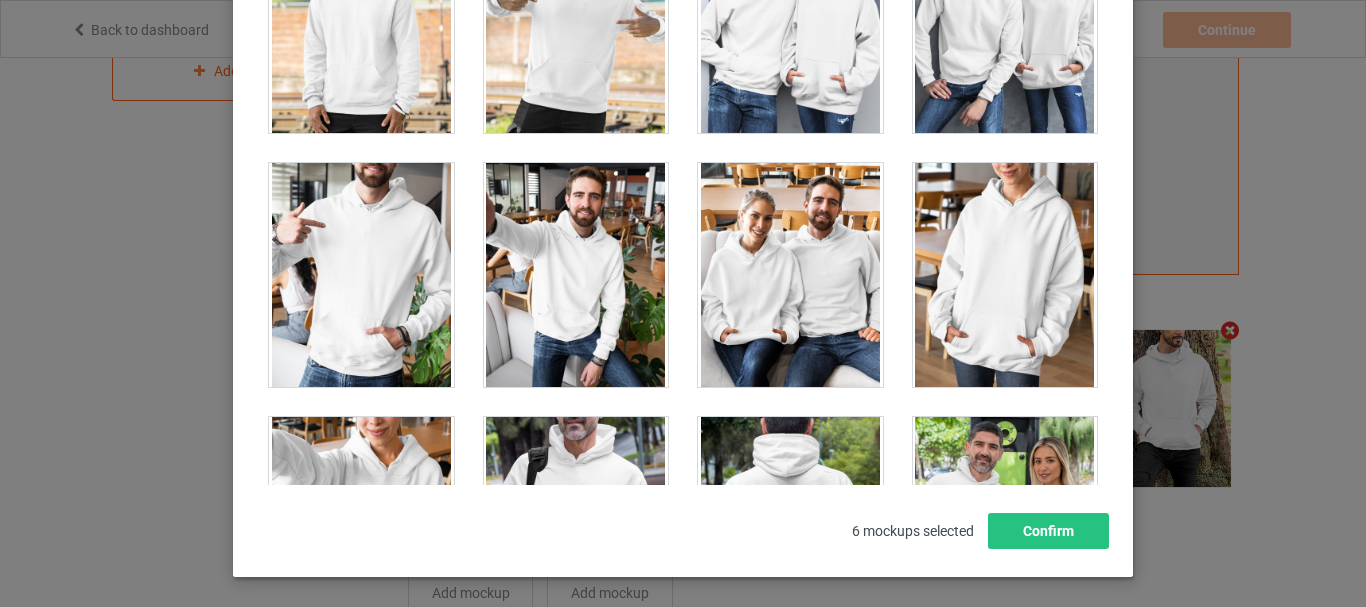click at bounding box center (576, 275) 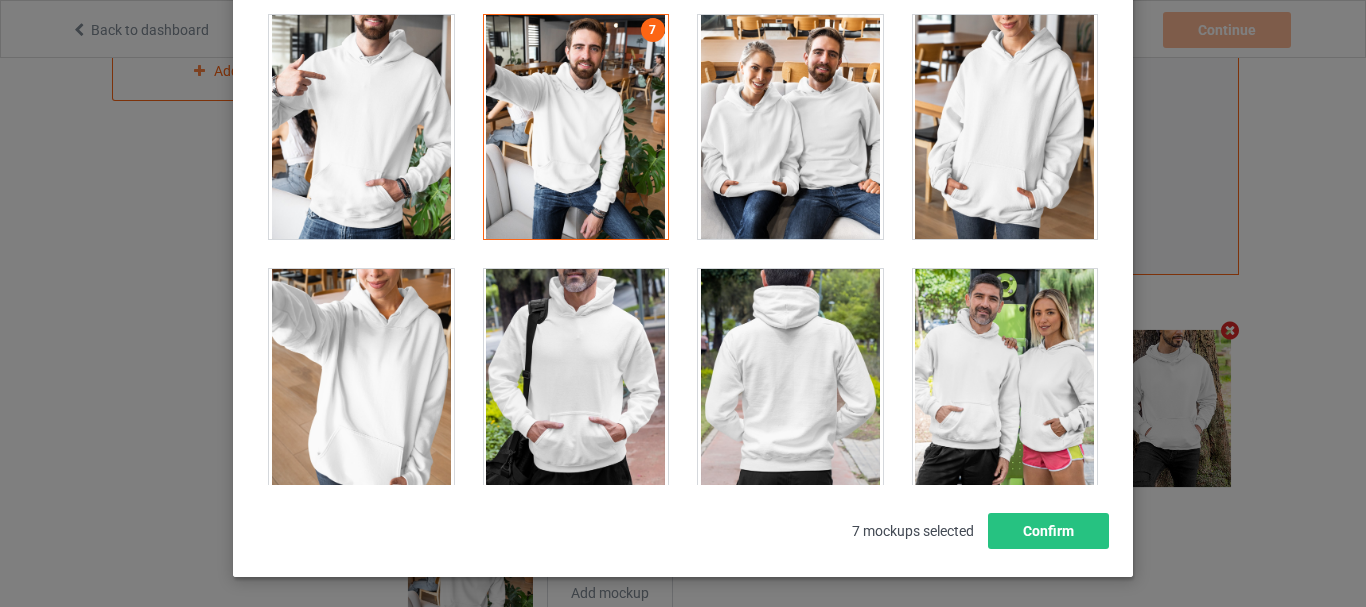 scroll, scrollTop: 15840, scrollLeft: 0, axis: vertical 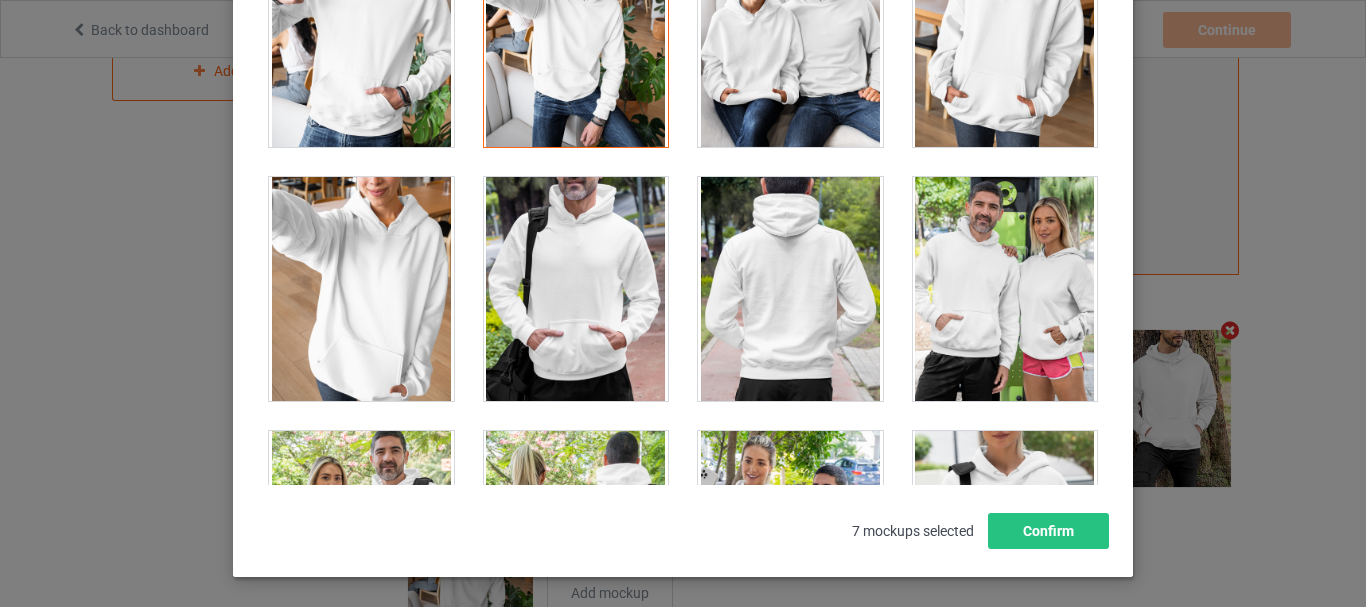 click at bounding box center [361, 289] 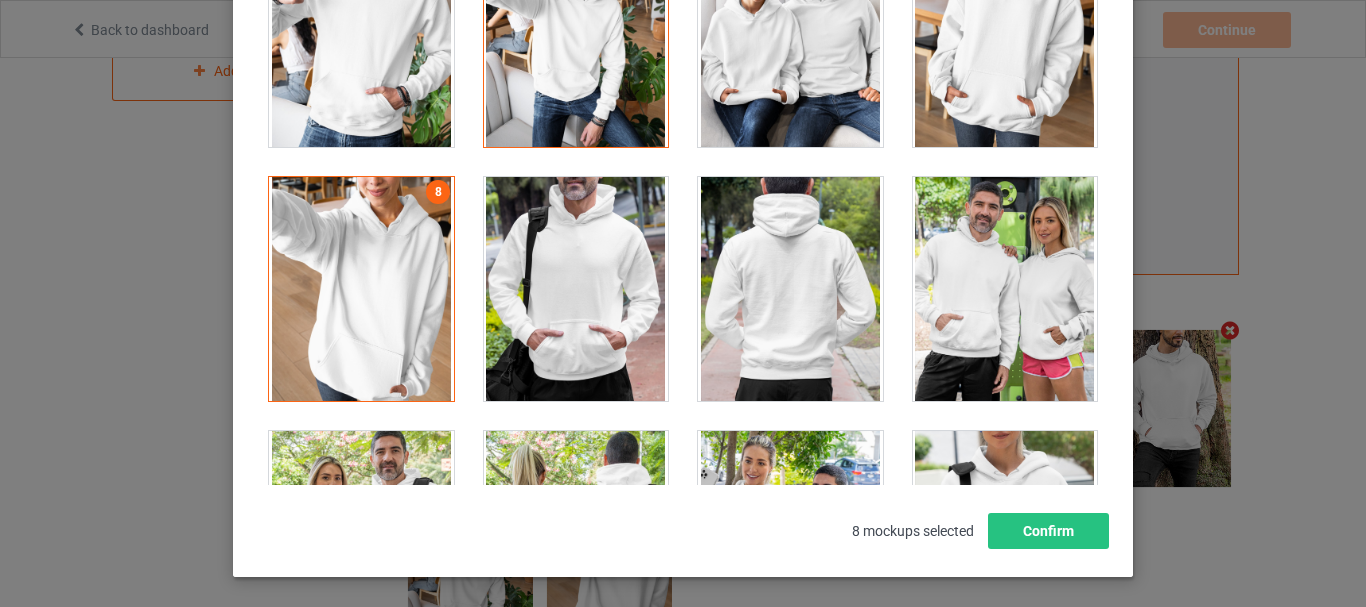 click at bounding box center [361, 289] 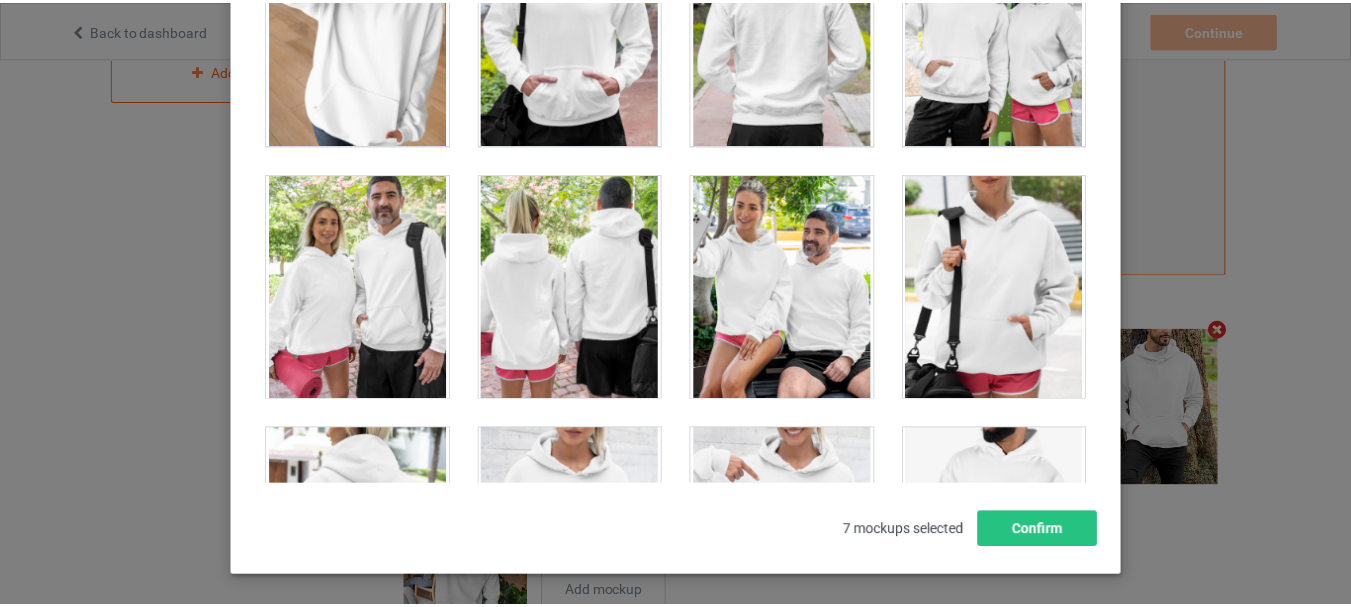 scroll, scrollTop: 15995, scrollLeft: 0, axis: vertical 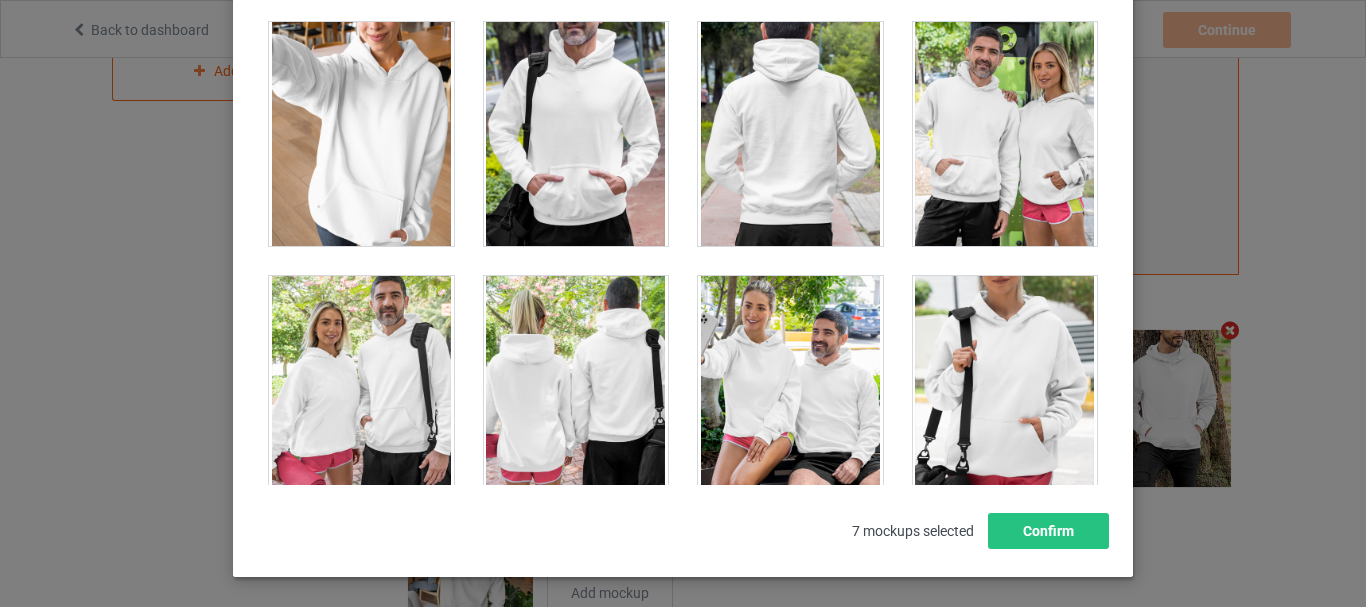 click at bounding box center (361, 134) 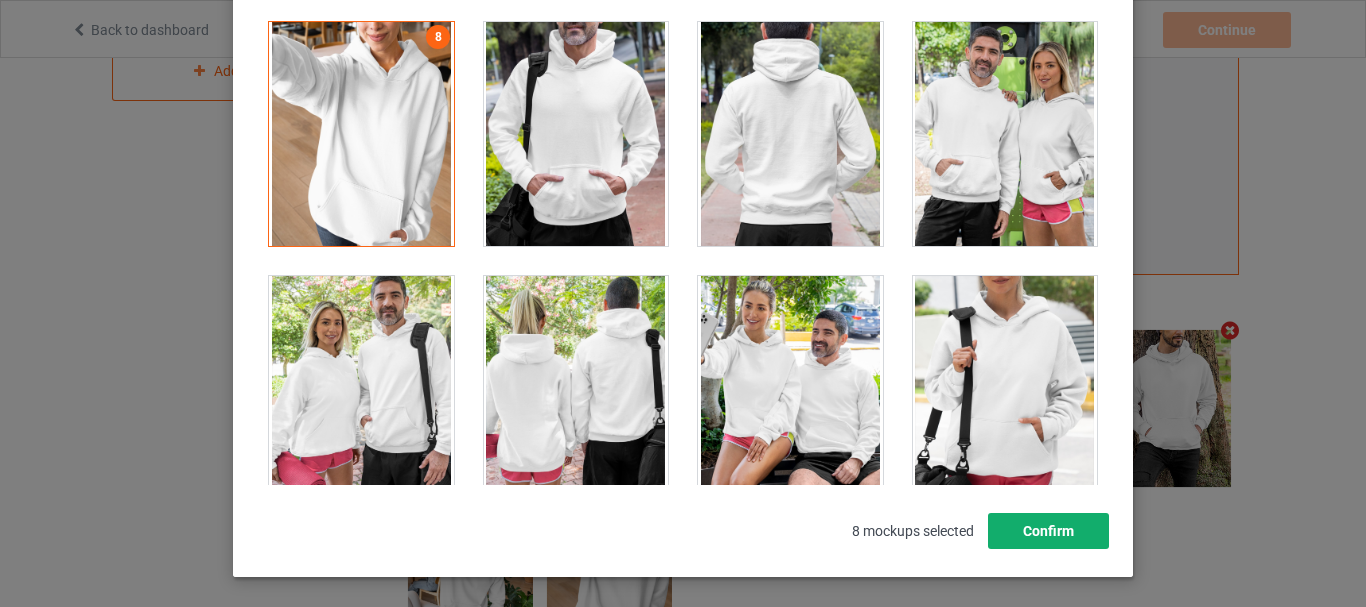 click on "Confirm" at bounding box center (1048, 531) 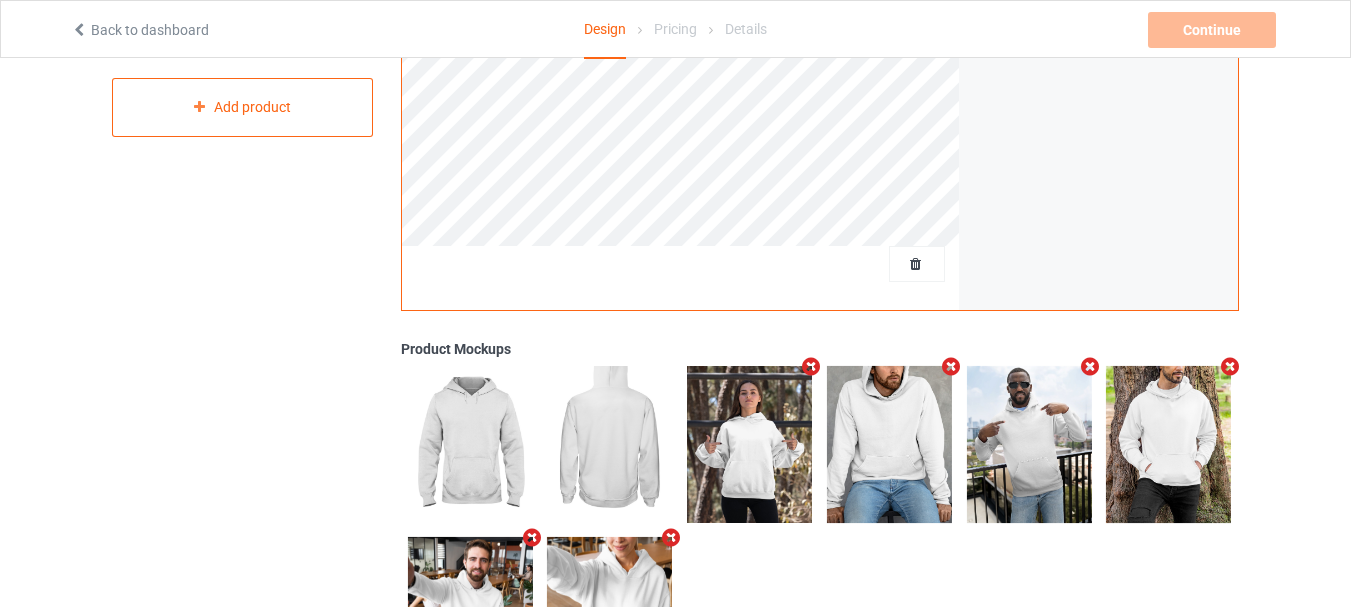 scroll, scrollTop: 287, scrollLeft: 0, axis: vertical 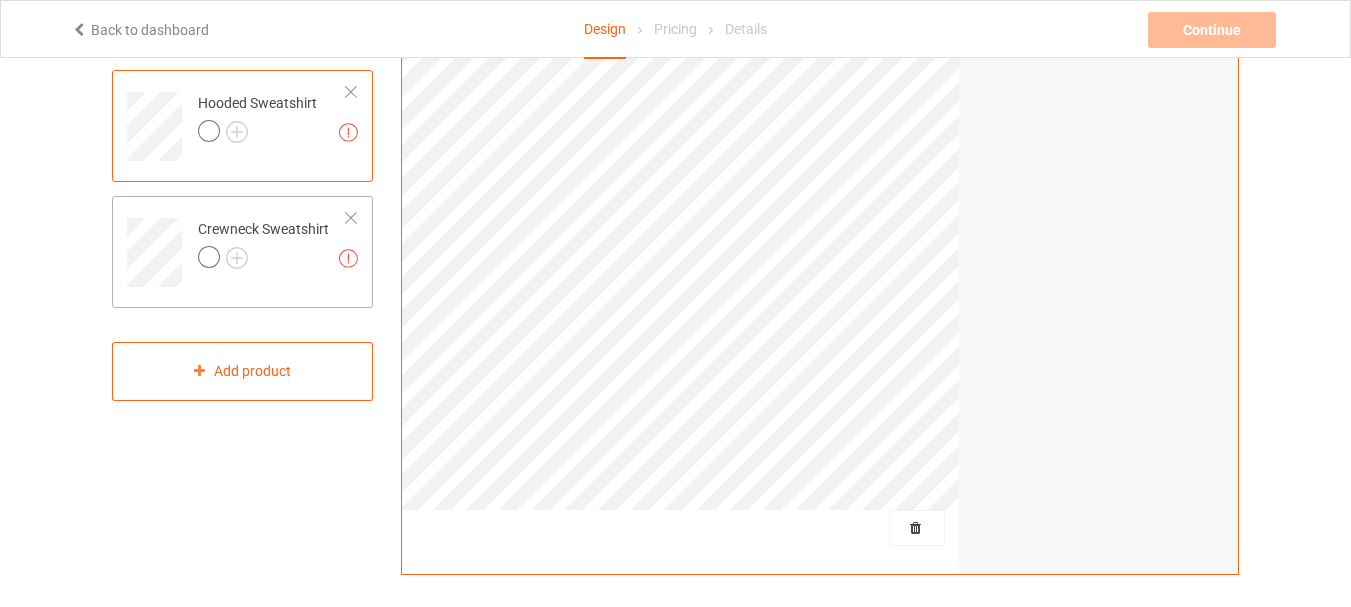 click at bounding box center (263, 260) 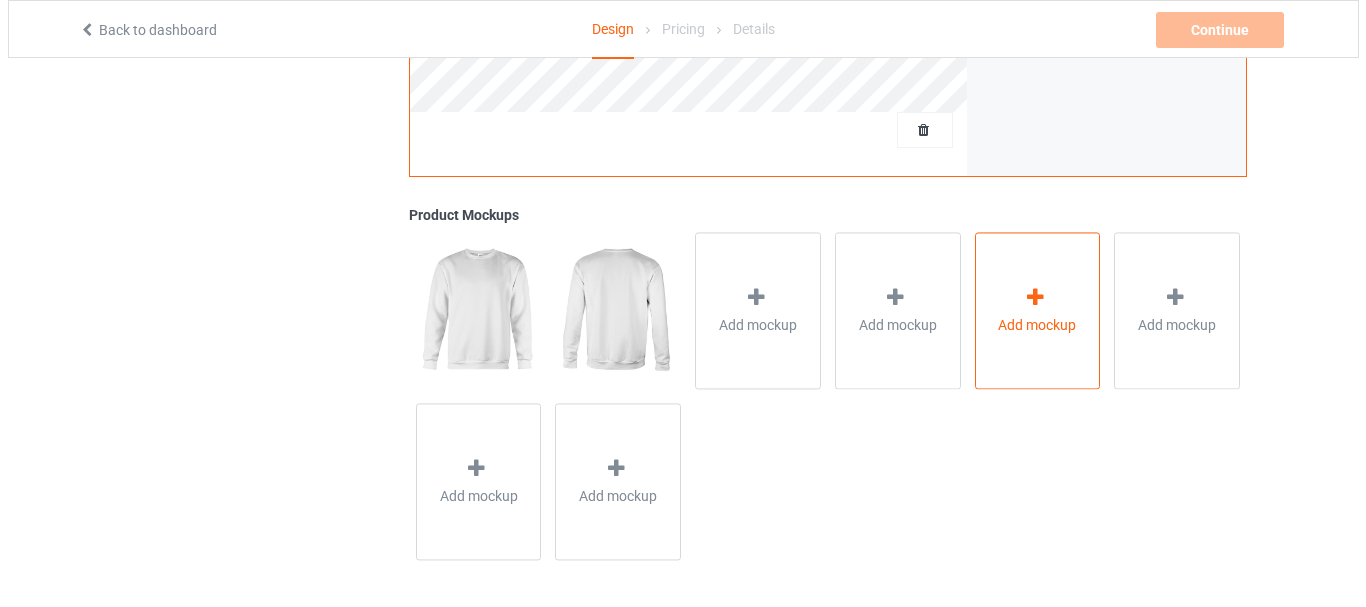 scroll, scrollTop: 689, scrollLeft: 0, axis: vertical 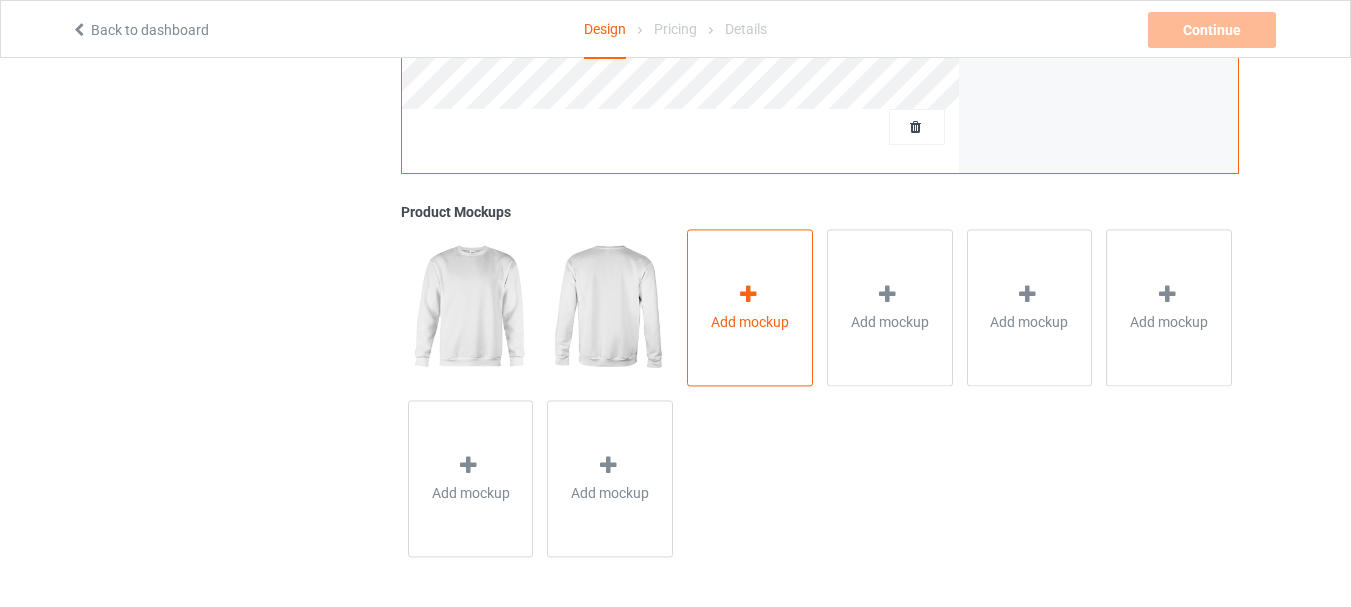 click on "Add mockup" at bounding box center (750, 307) 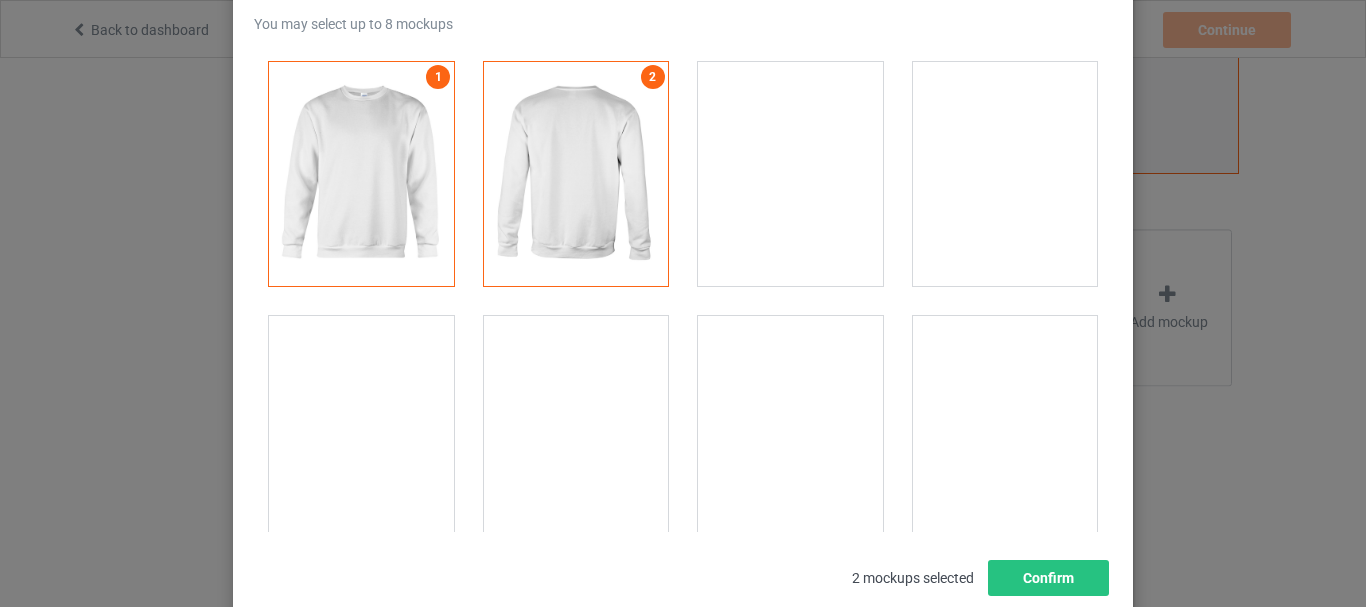 scroll, scrollTop: 200, scrollLeft: 0, axis: vertical 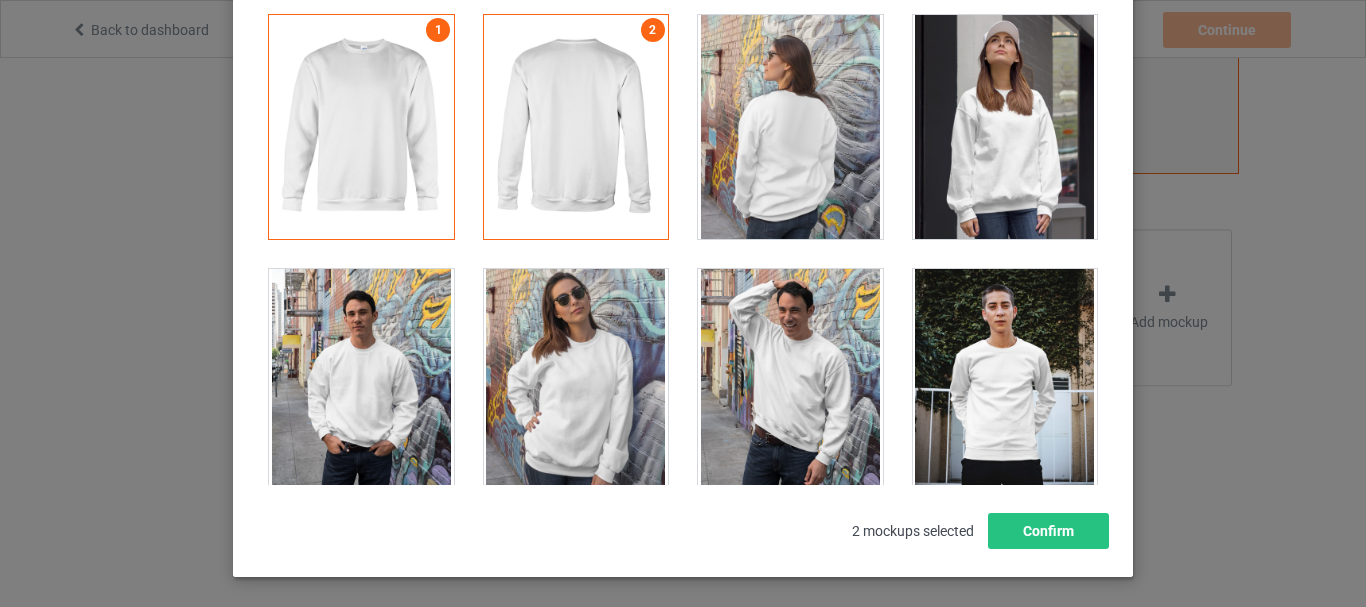 click at bounding box center [1005, 127] 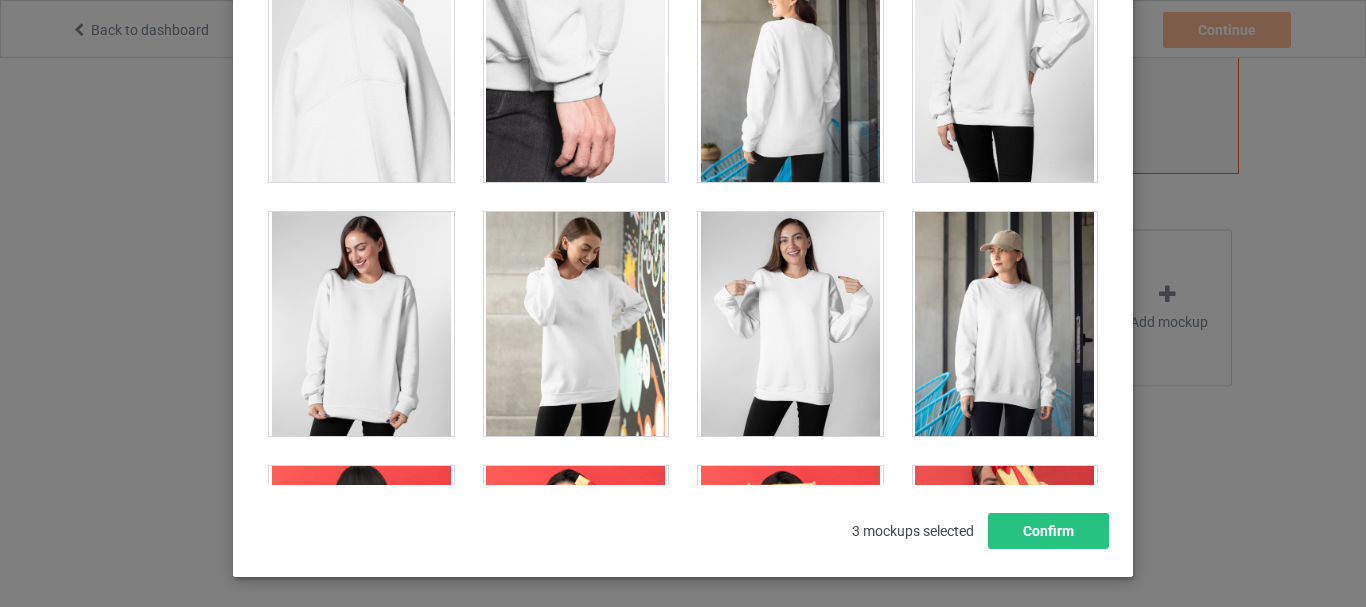 scroll, scrollTop: 1440, scrollLeft: 0, axis: vertical 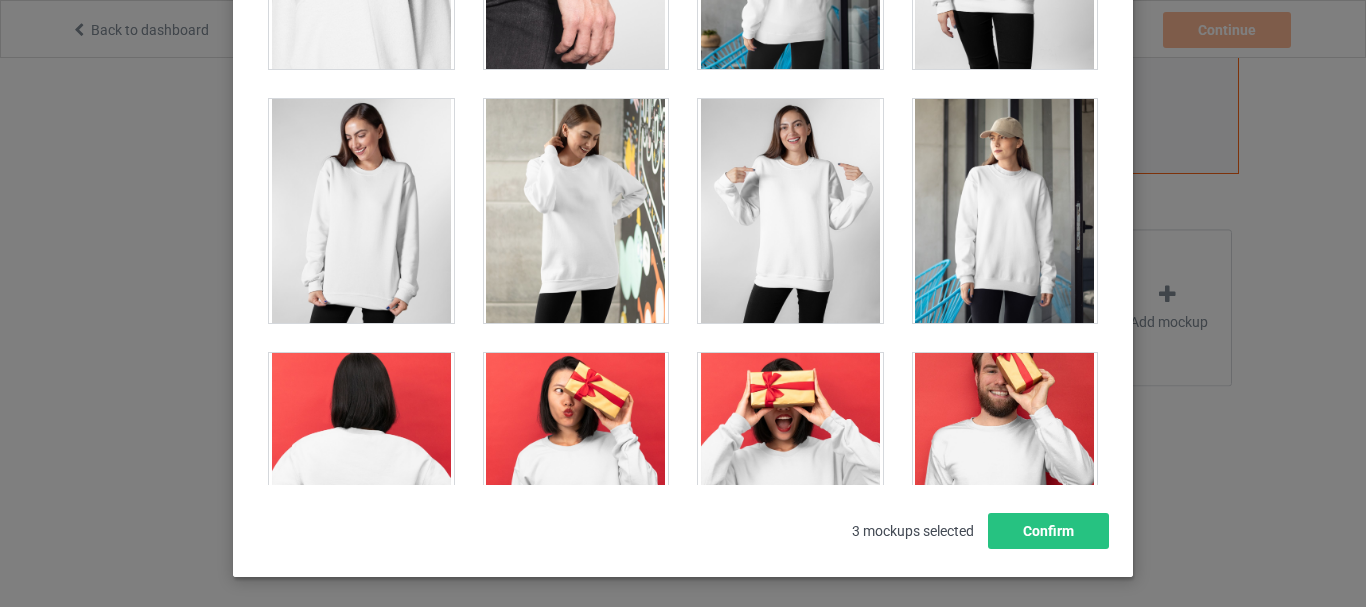 click at bounding box center [1005, 211] 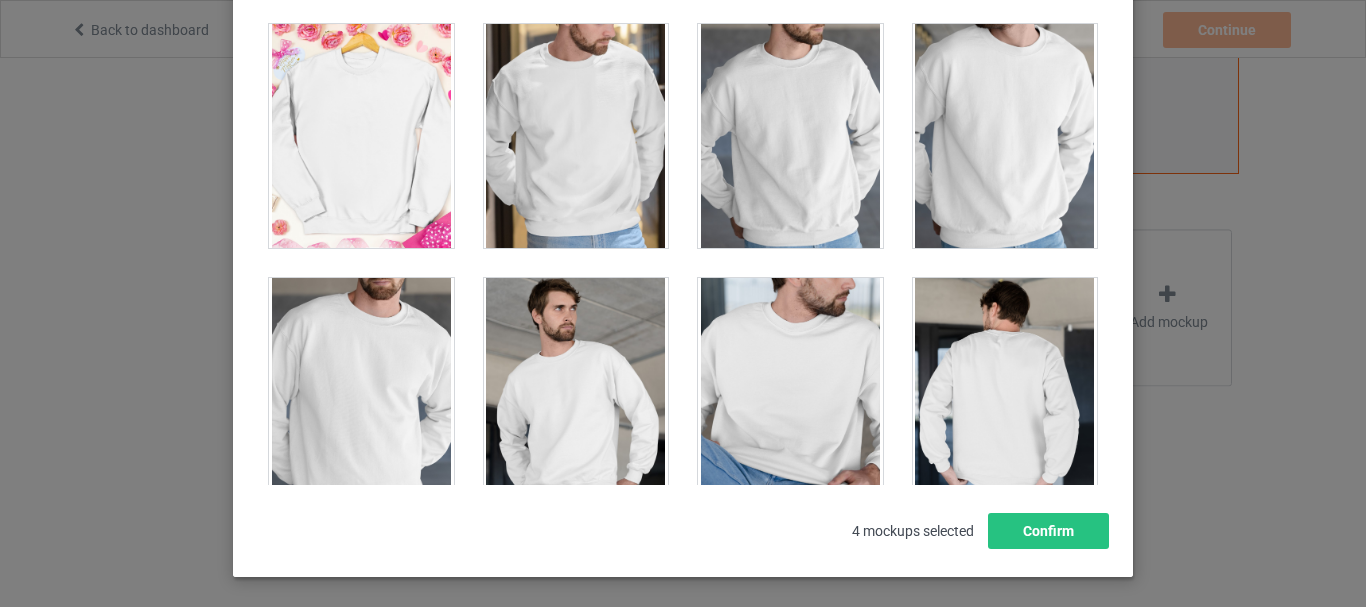 scroll, scrollTop: 4920, scrollLeft: 0, axis: vertical 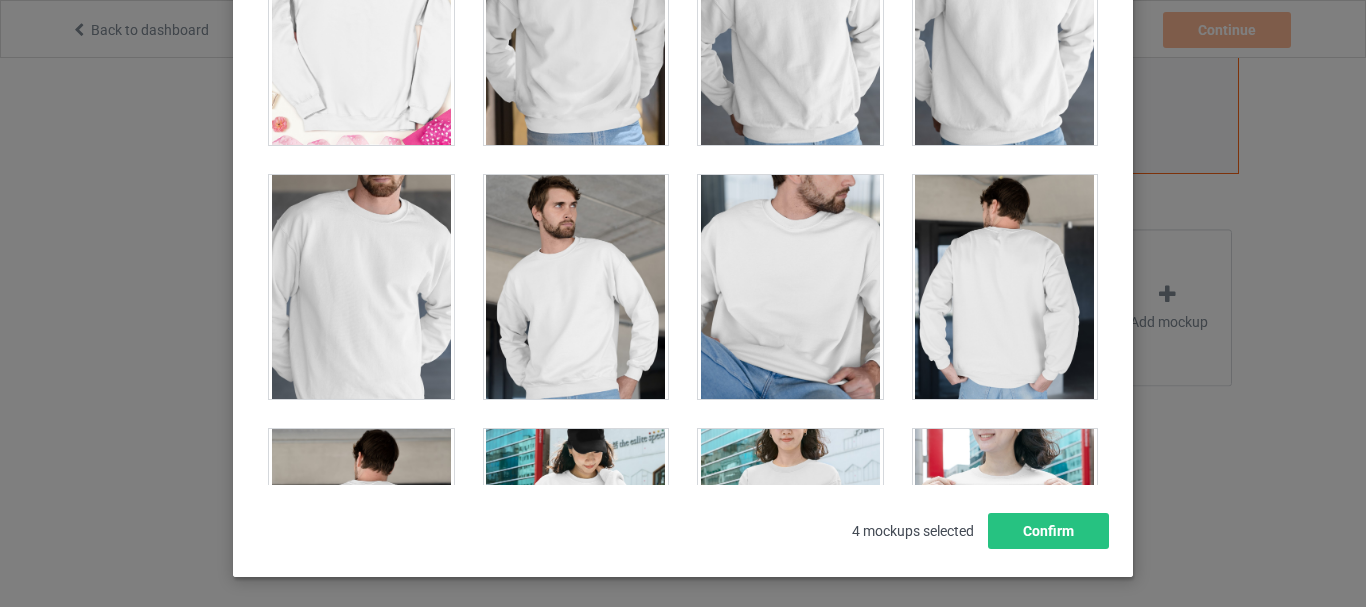 click at bounding box center [790, 287] 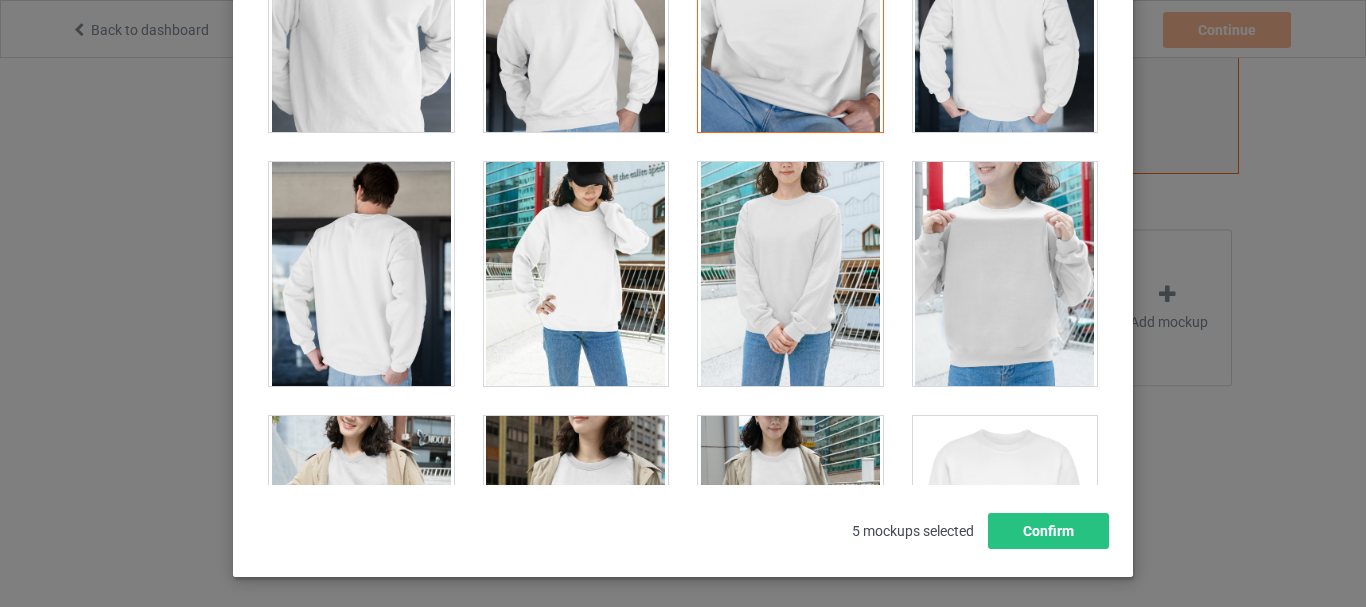 scroll, scrollTop: 5220, scrollLeft: 0, axis: vertical 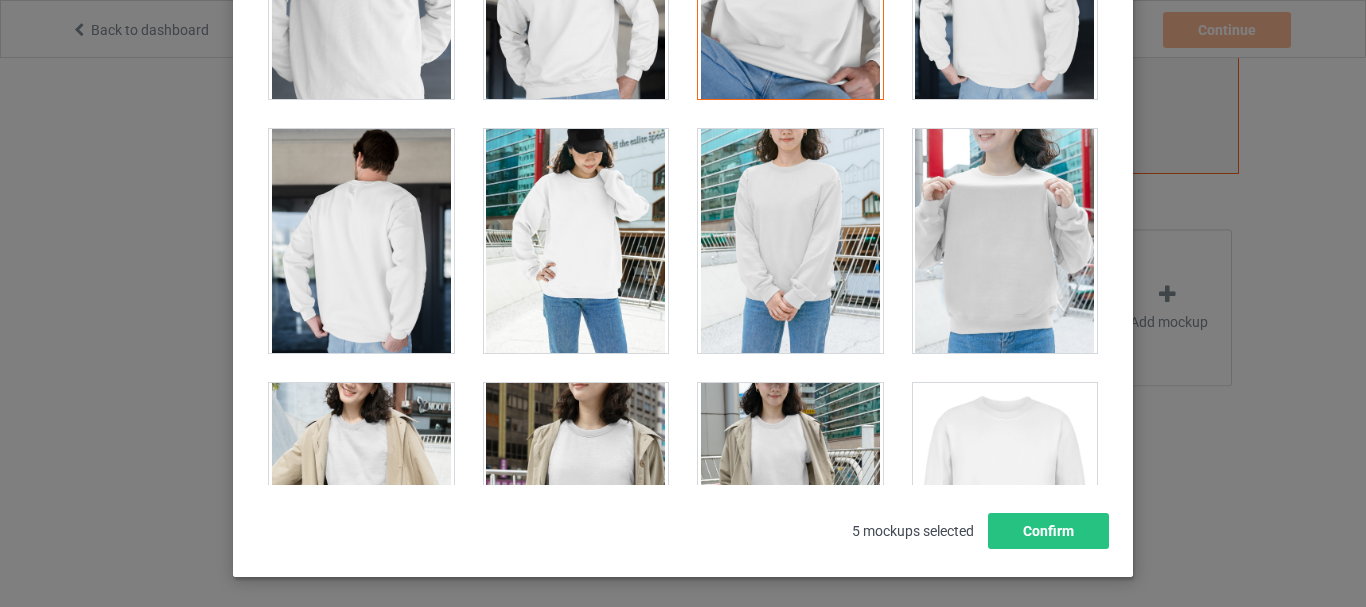 click at bounding box center (576, 241) 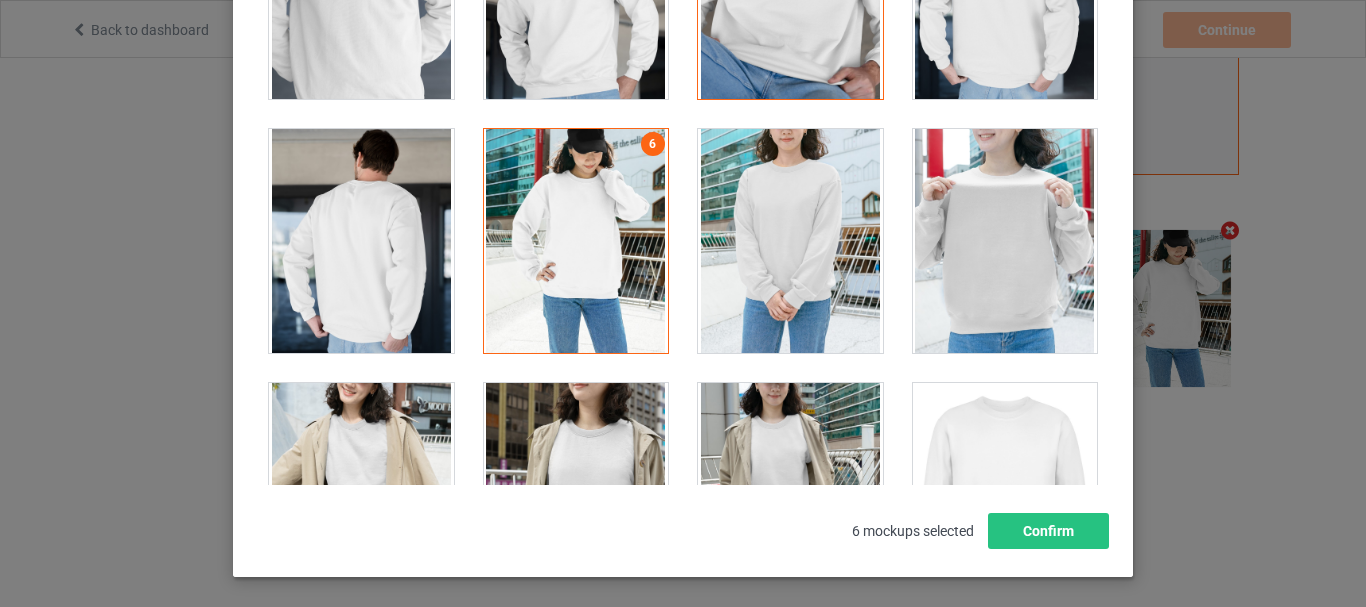 scroll, scrollTop: 688, scrollLeft: 0, axis: vertical 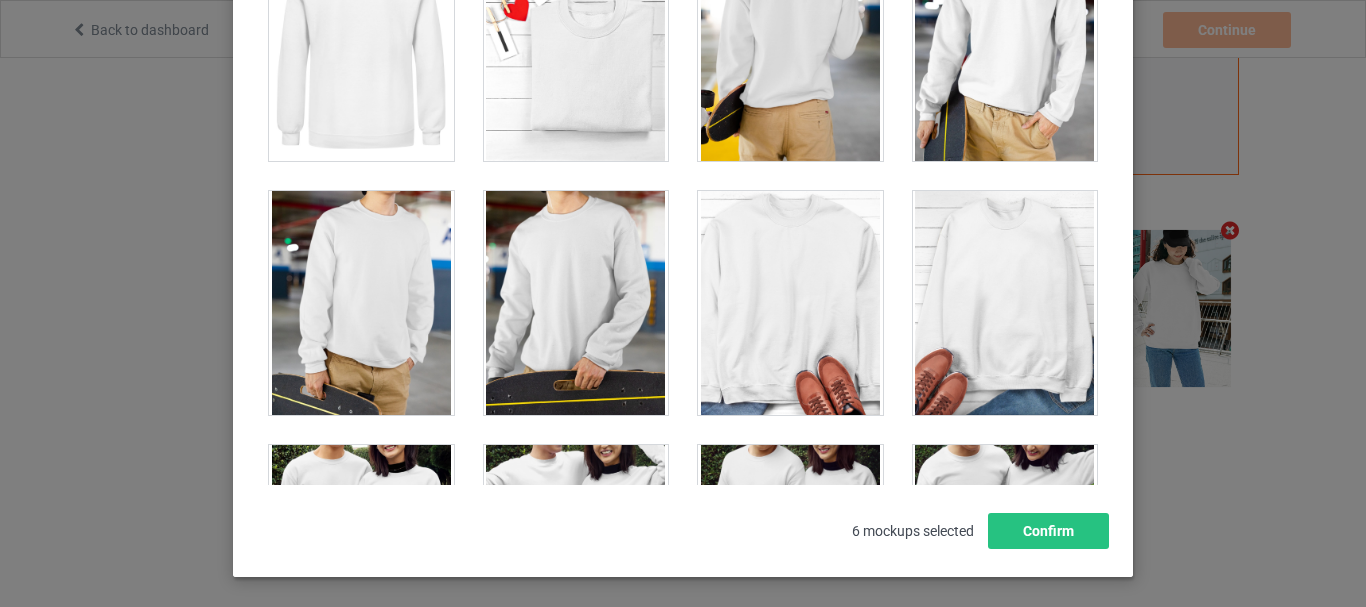 click at bounding box center (361, 303) 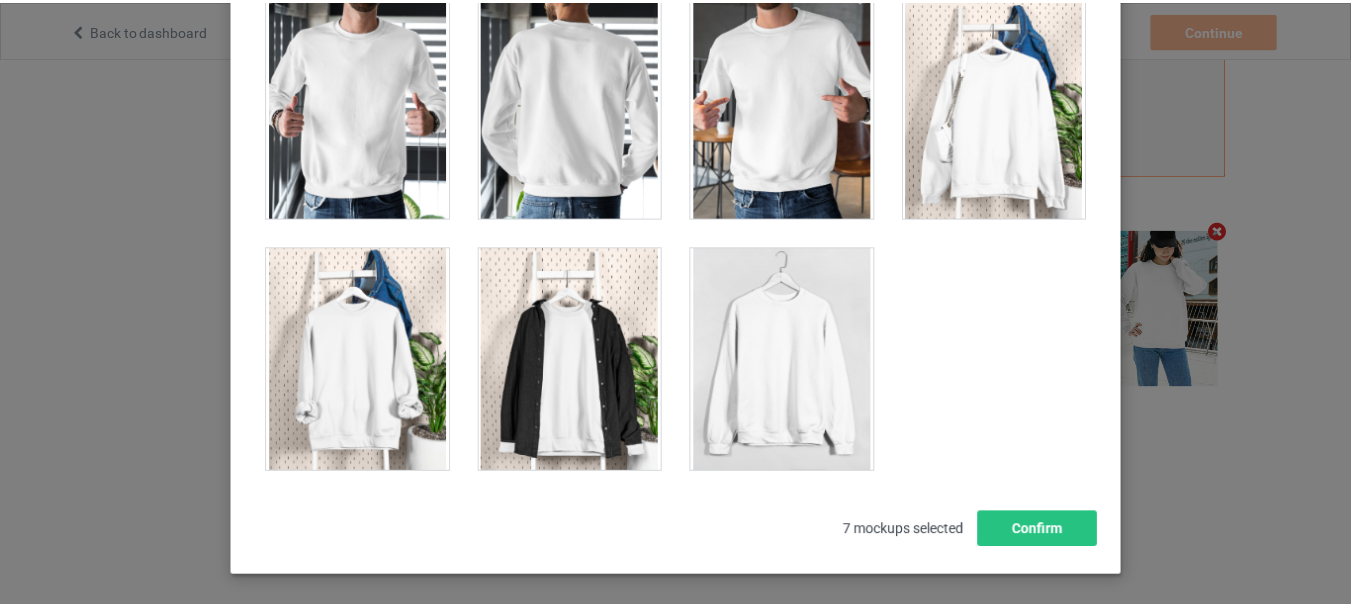 scroll, scrollTop: 9928, scrollLeft: 0, axis: vertical 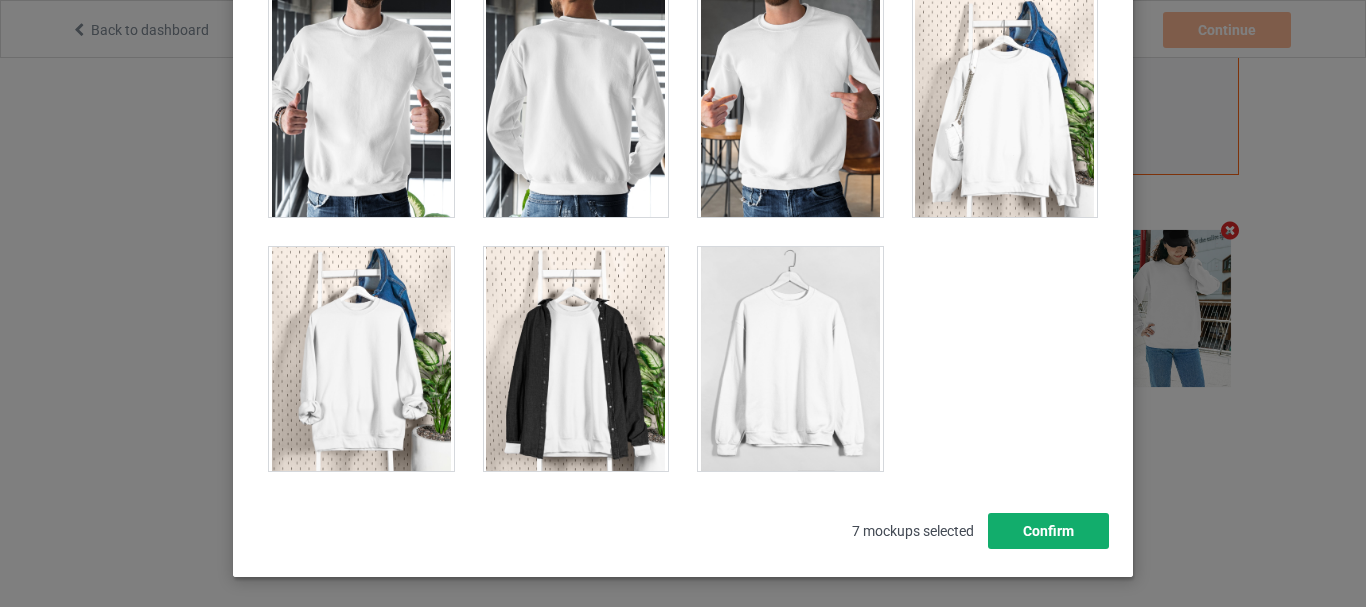 click on "Confirm" at bounding box center (1048, 531) 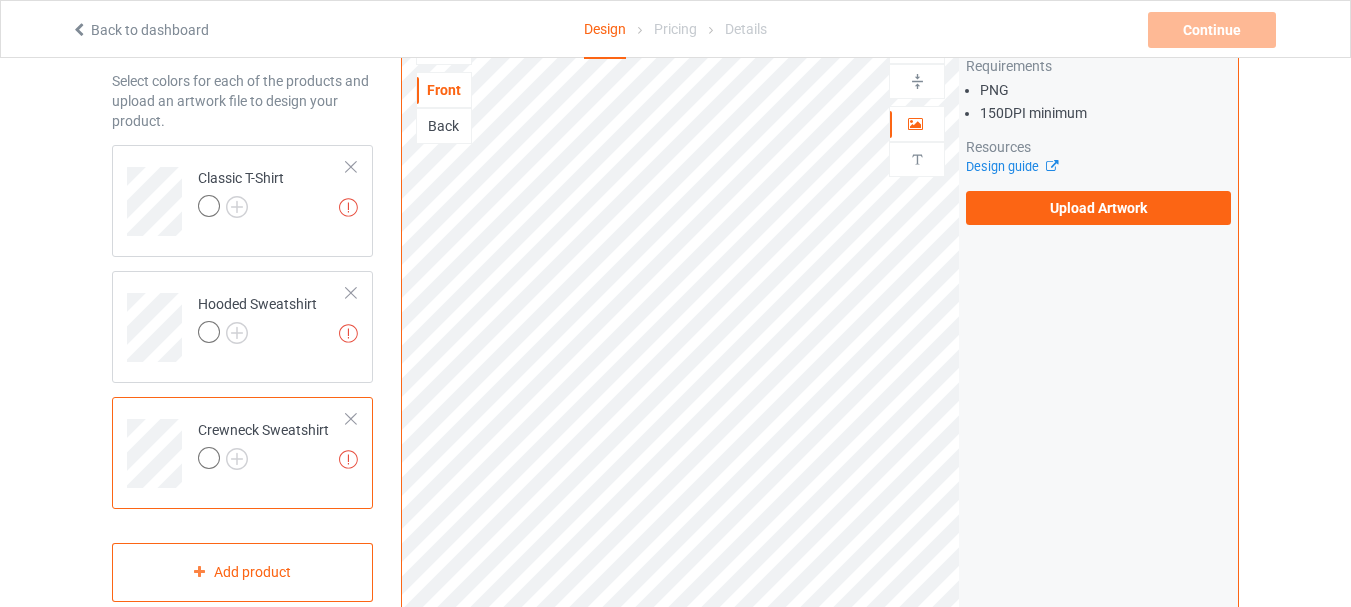 scroll, scrollTop: 0, scrollLeft: 0, axis: both 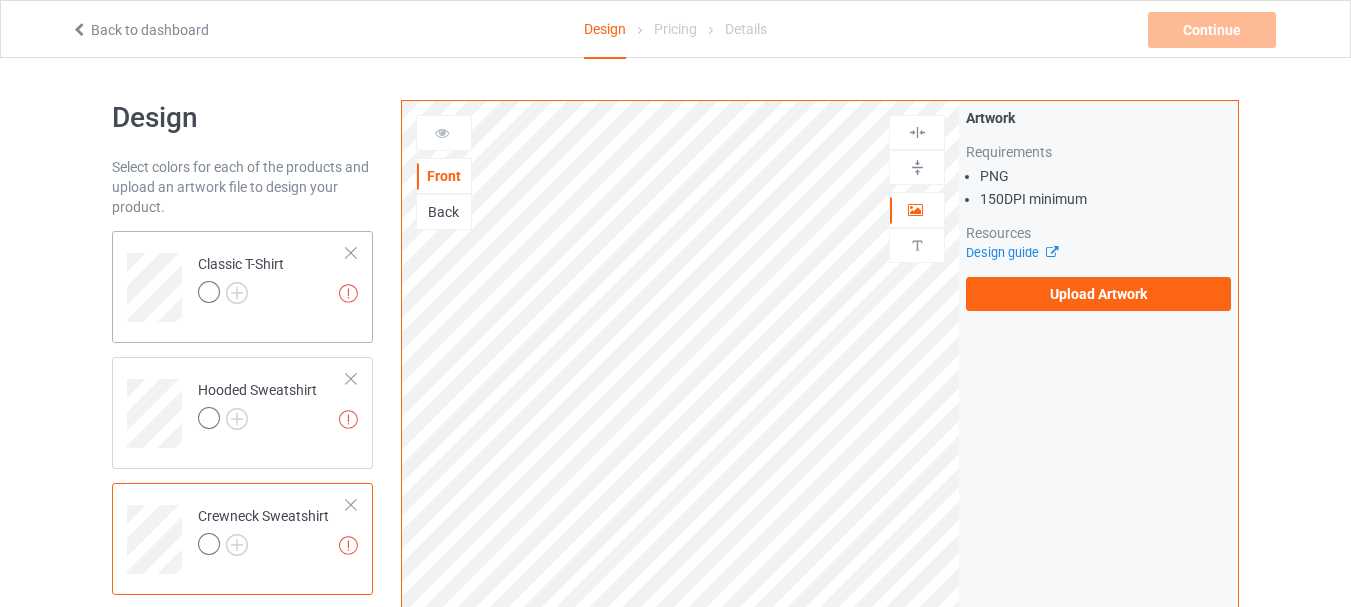 click on "Missing artworks Classic T-Shirt" at bounding box center (272, 280) 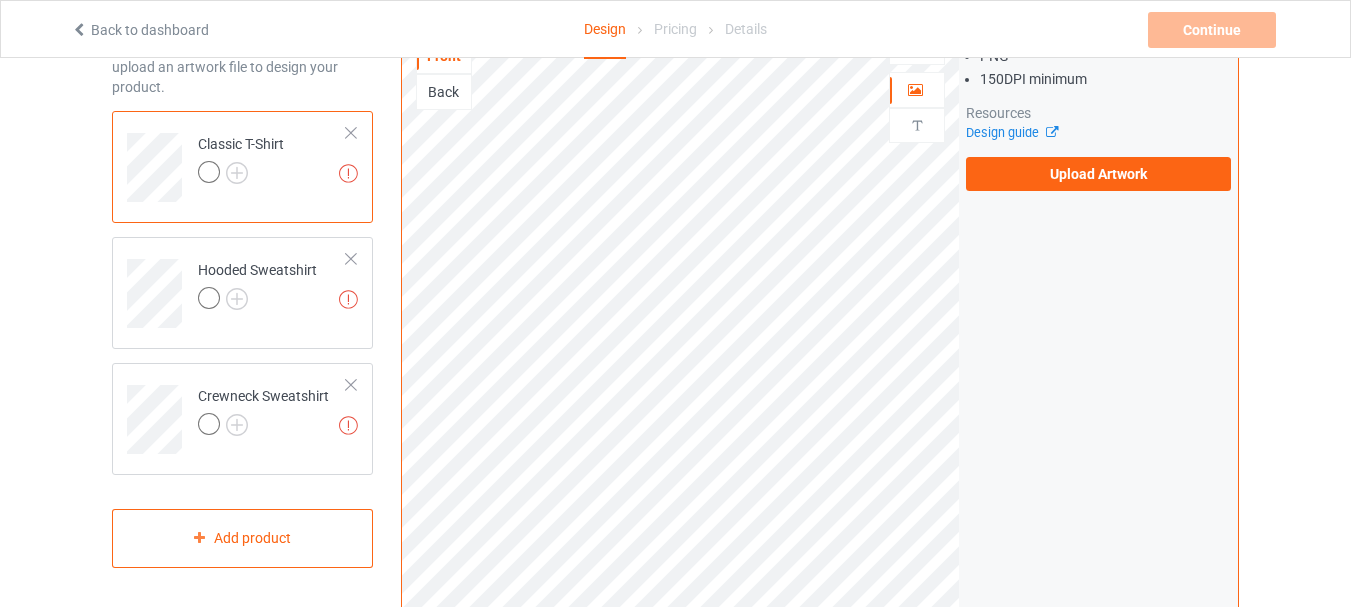 scroll, scrollTop: 87, scrollLeft: 0, axis: vertical 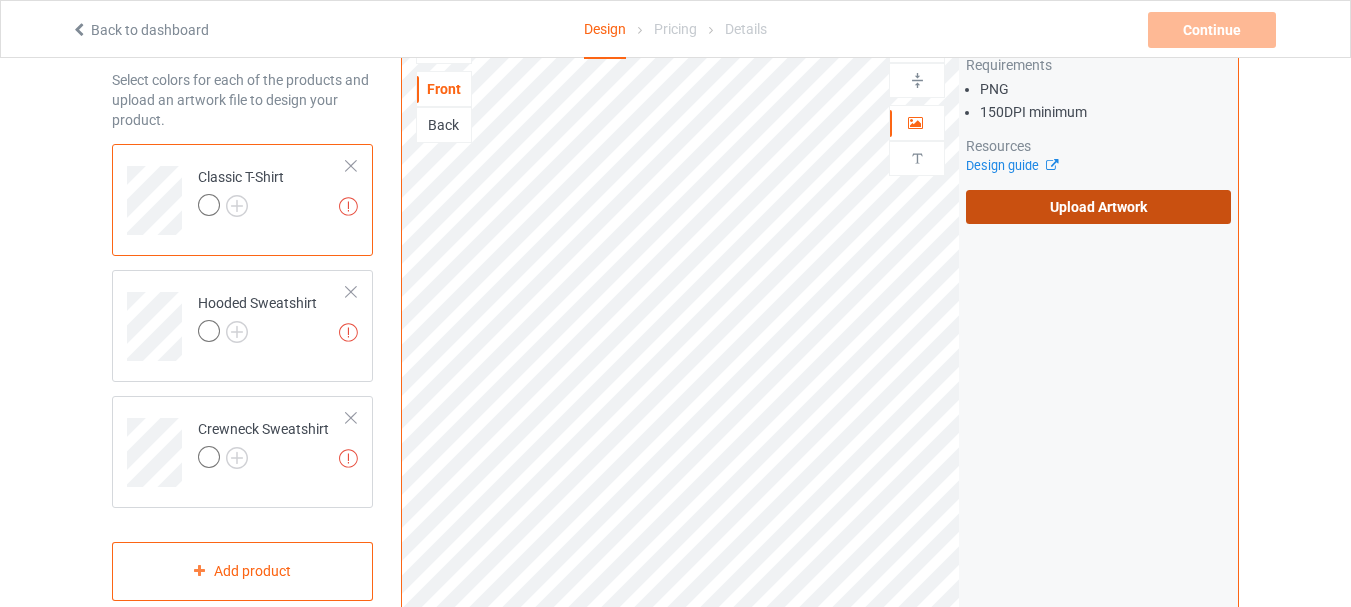 click on "Upload Artwork" at bounding box center [1098, 207] 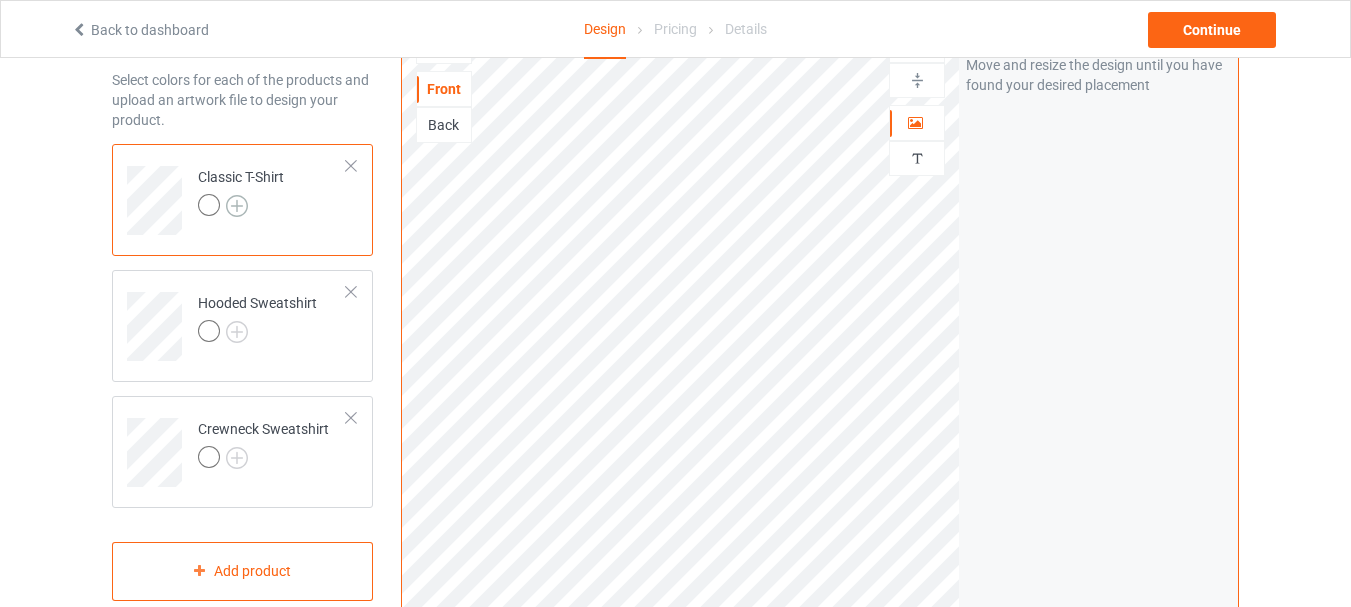 click at bounding box center [237, 206] 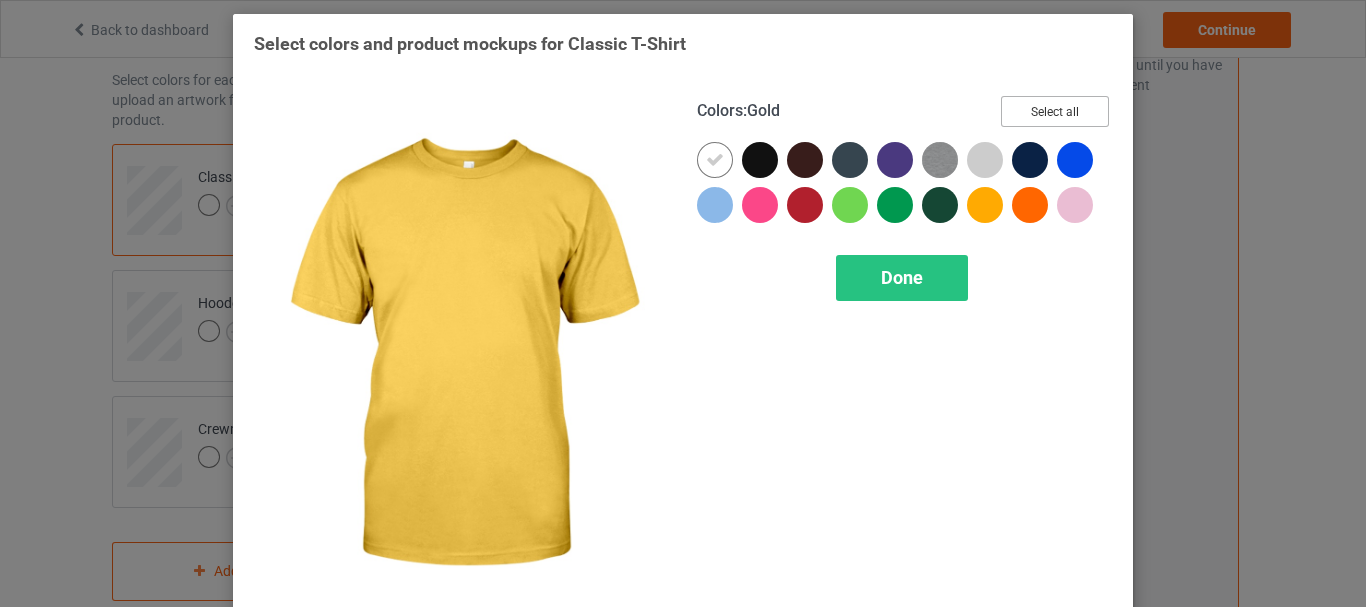 click on "Select all" at bounding box center [1055, 111] 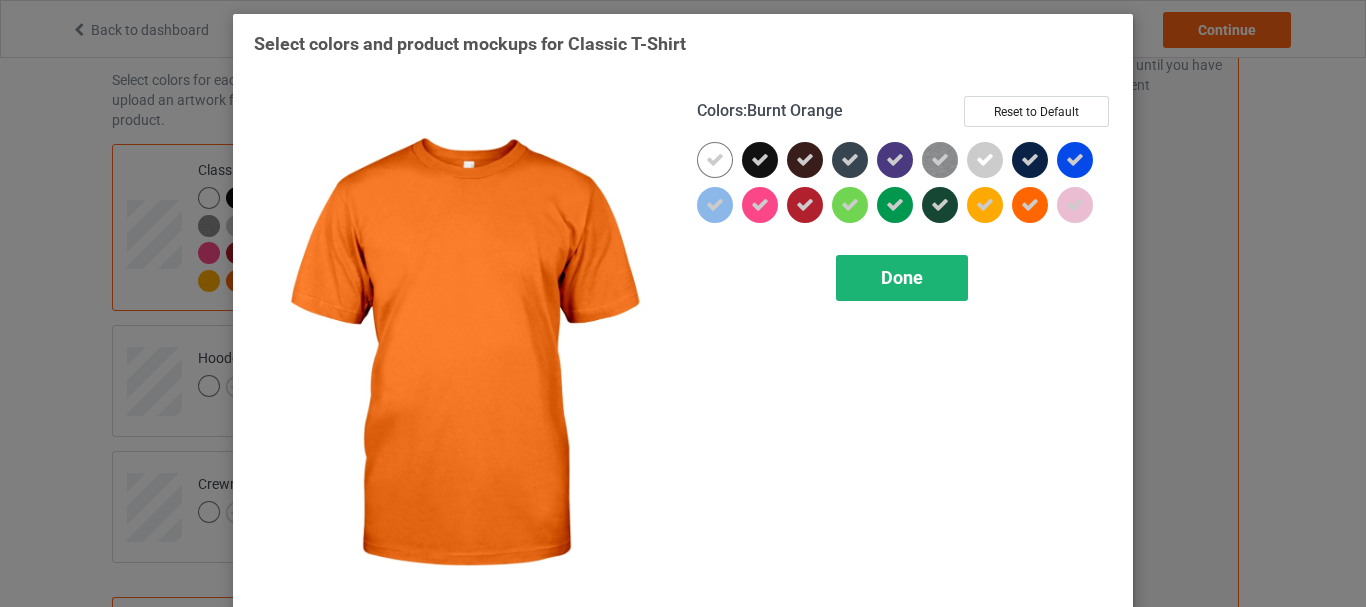 click on "Done" at bounding box center (902, 277) 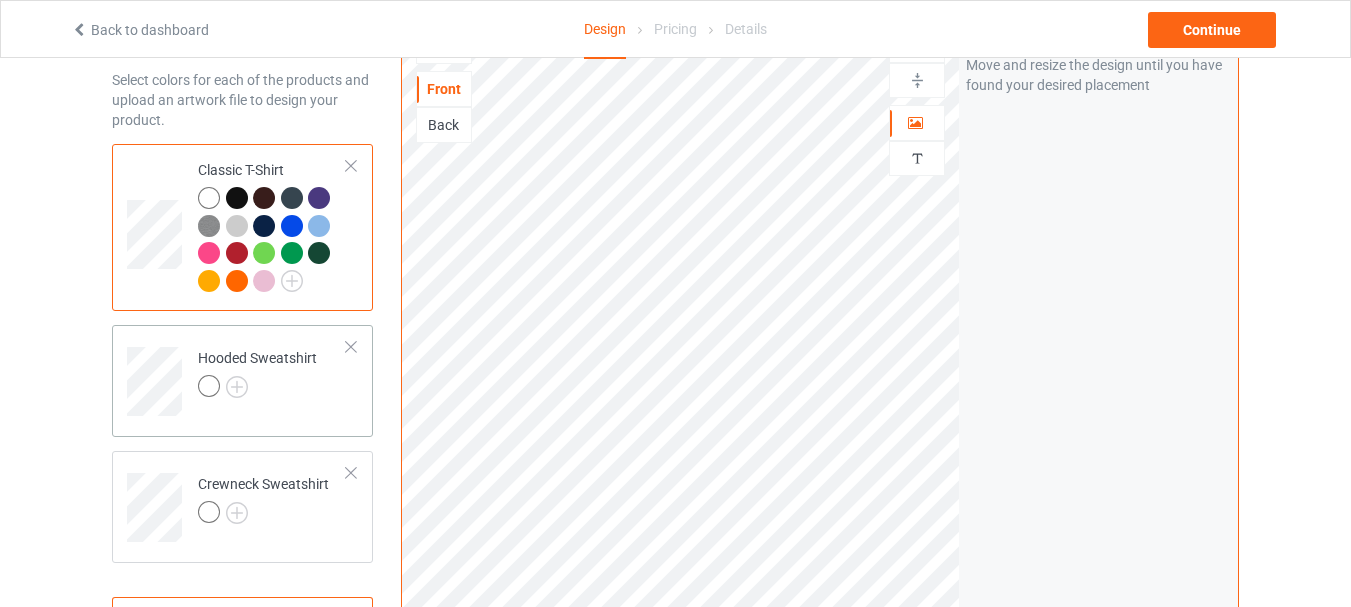 click at bounding box center [257, 389] 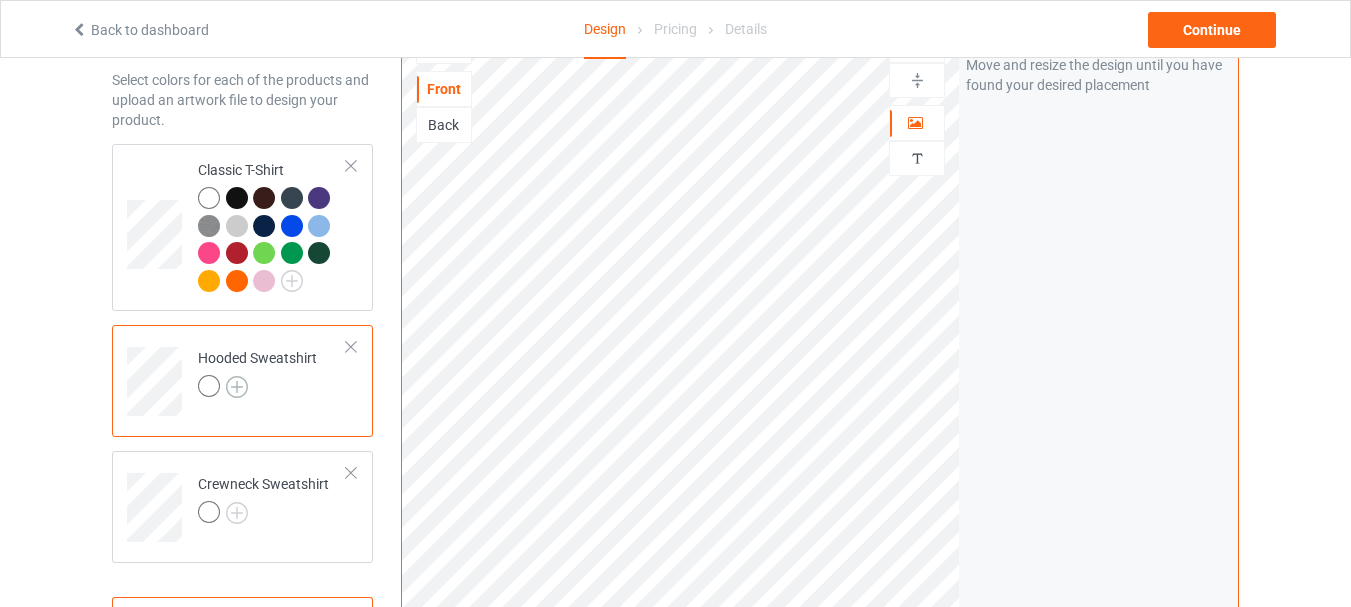 click at bounding box center [237, 387] 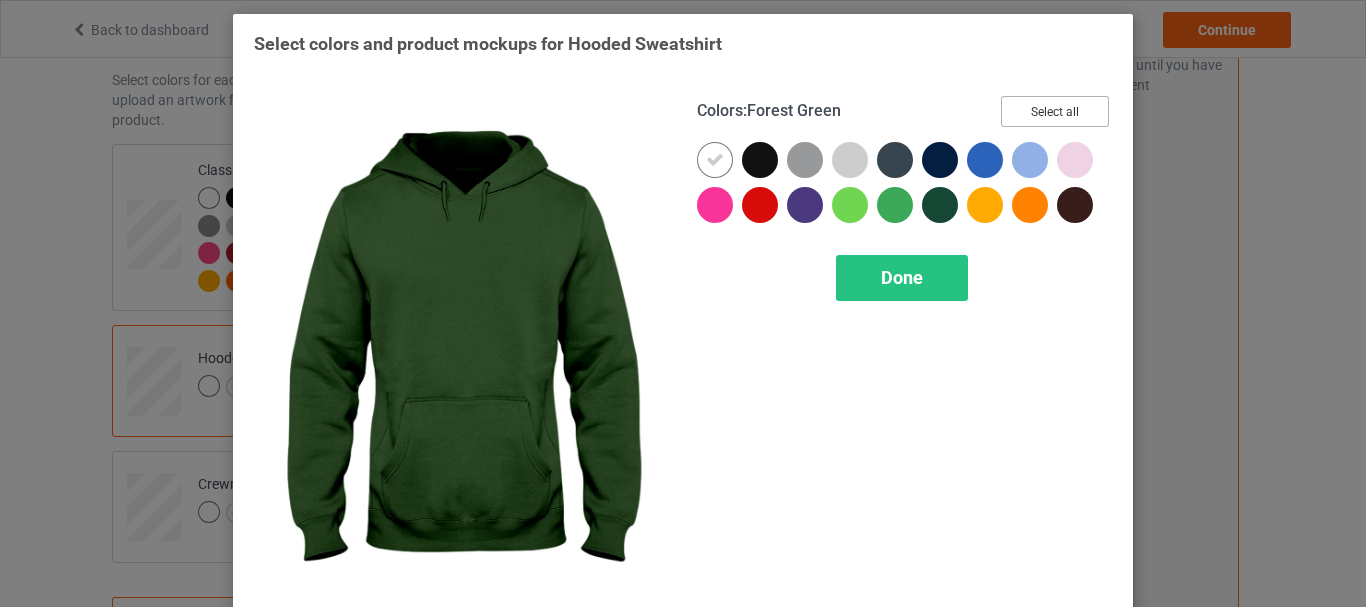 click on "Select all" at bounding box center (1055, 111) 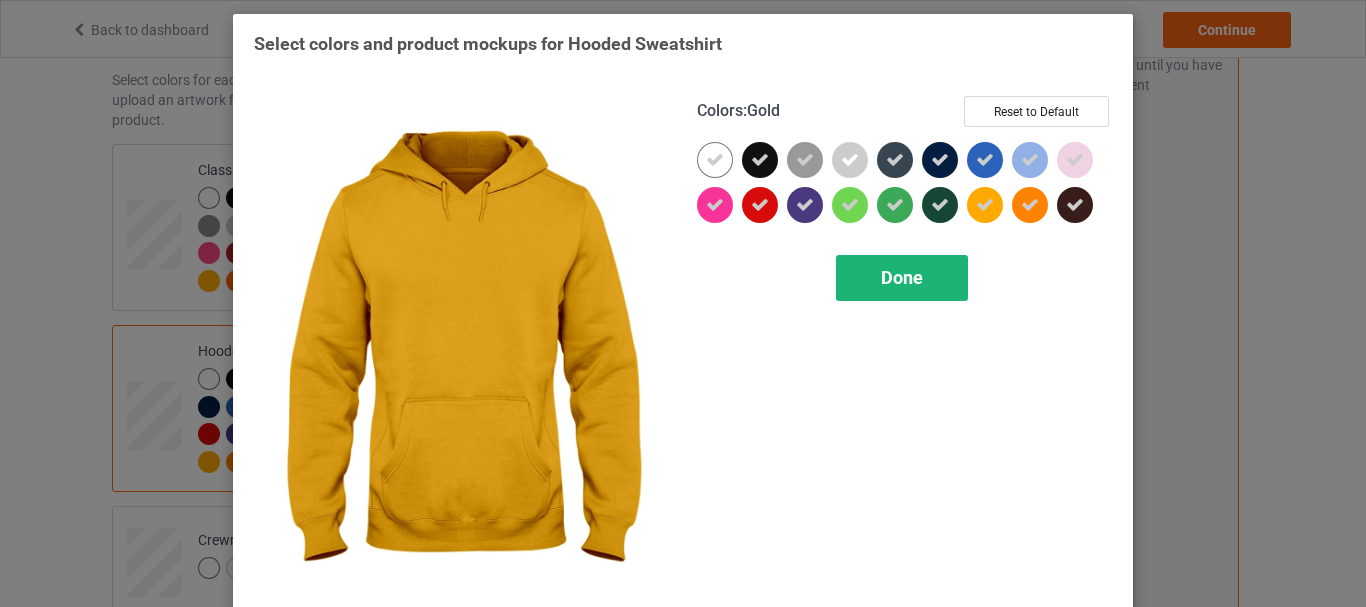 click on "Done" at bounding box center (902, 278) 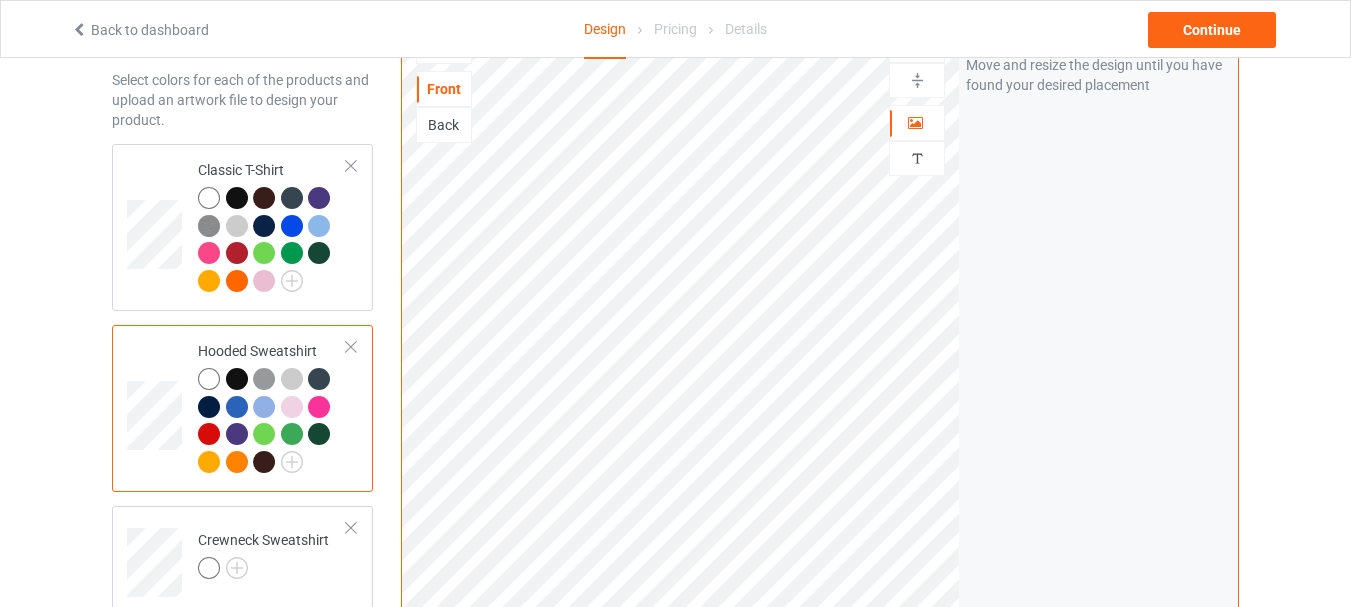 scroll, scrollTop: 187, scrollLeft: 0, axis: vertical 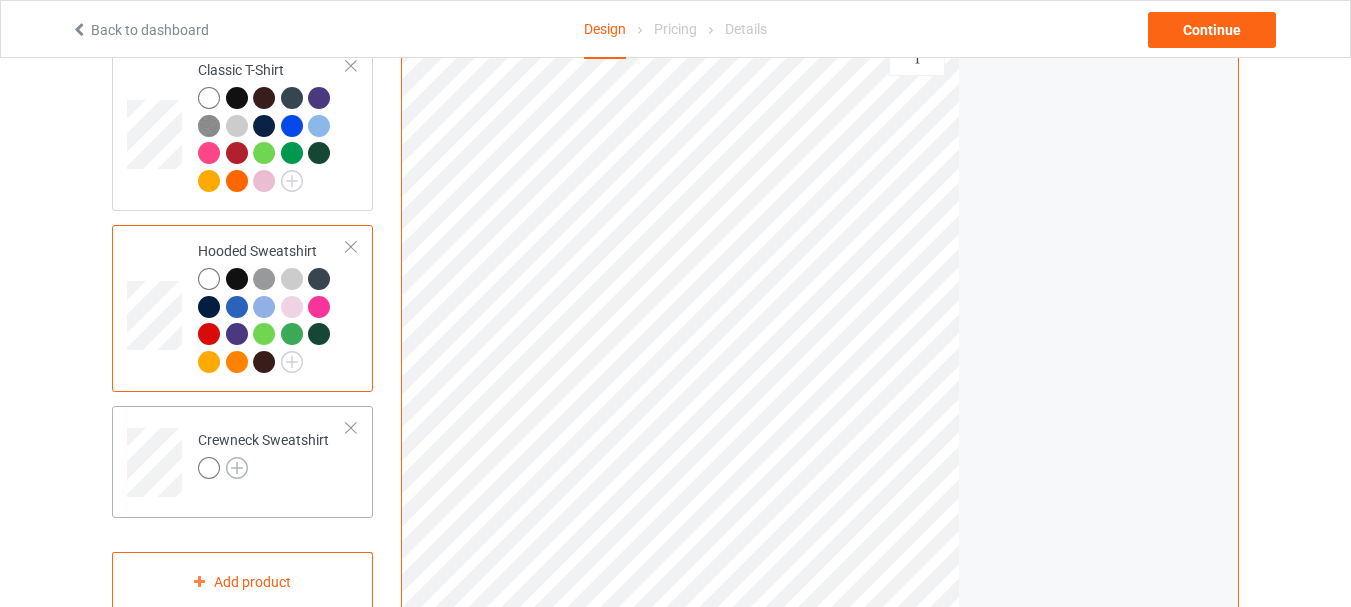 click at bounding box center [237, 468] 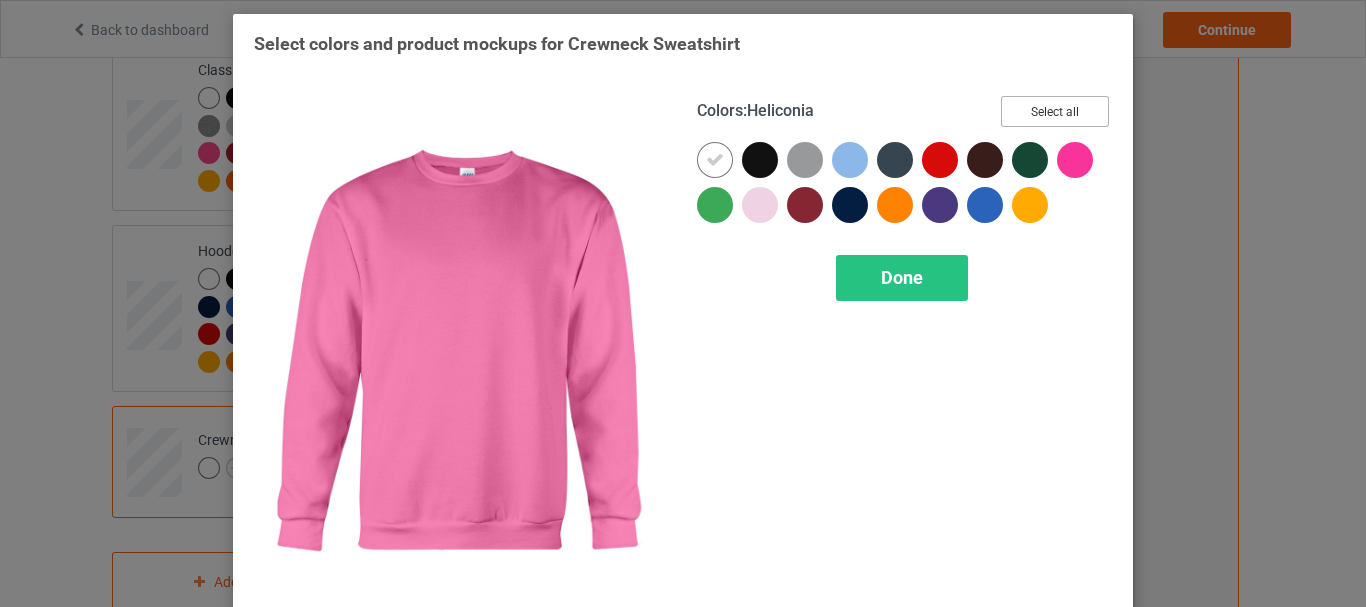 click on "Select all" at bounding box center (1055, 111) 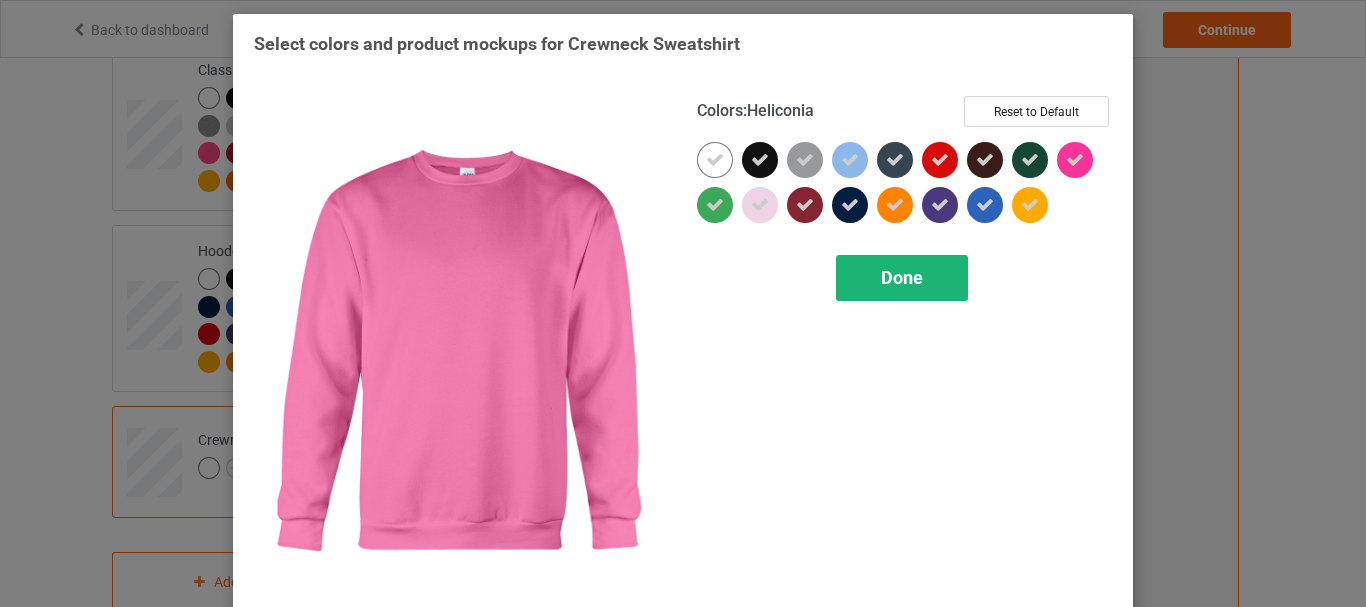 click on "Done" at bounding box center [902, 277] 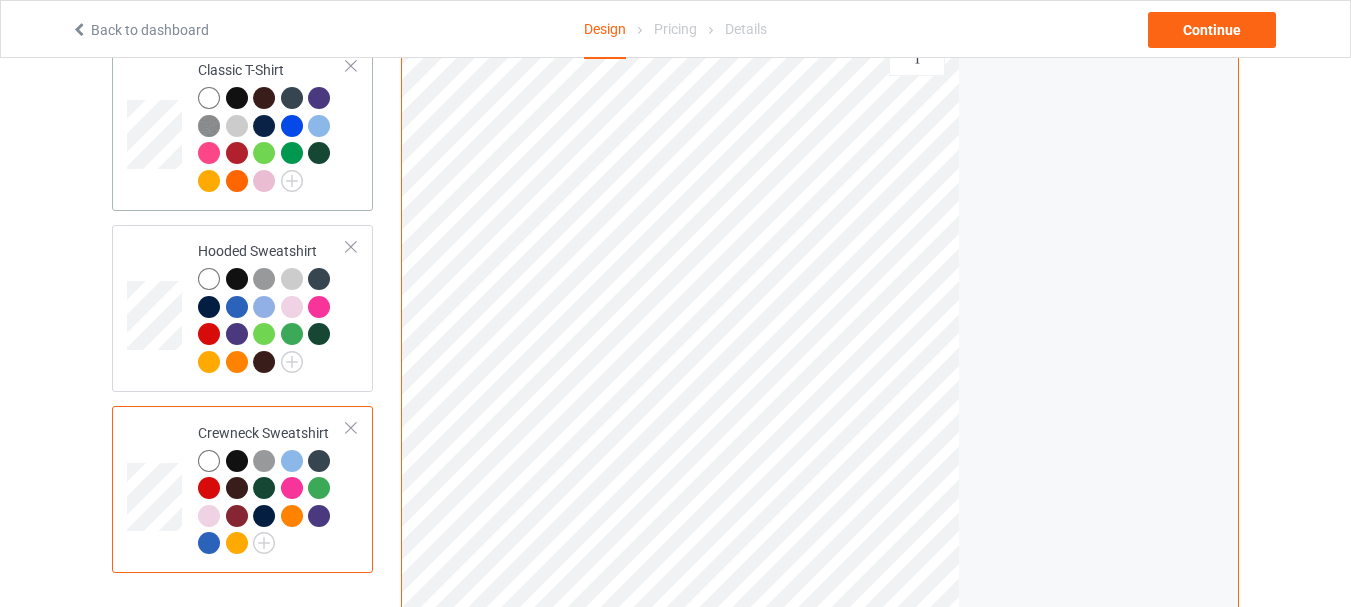 click at bounding box center [272, 142] 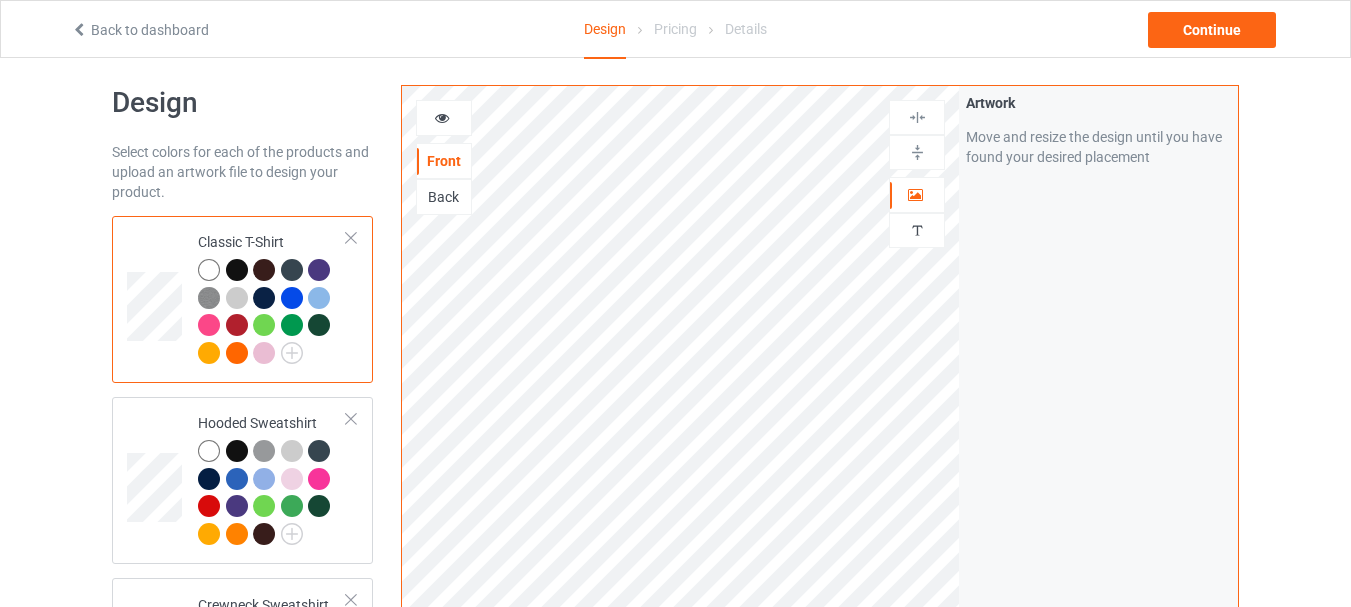 scroll, scrollTop: 0, scrollLeft: 0, axis: both 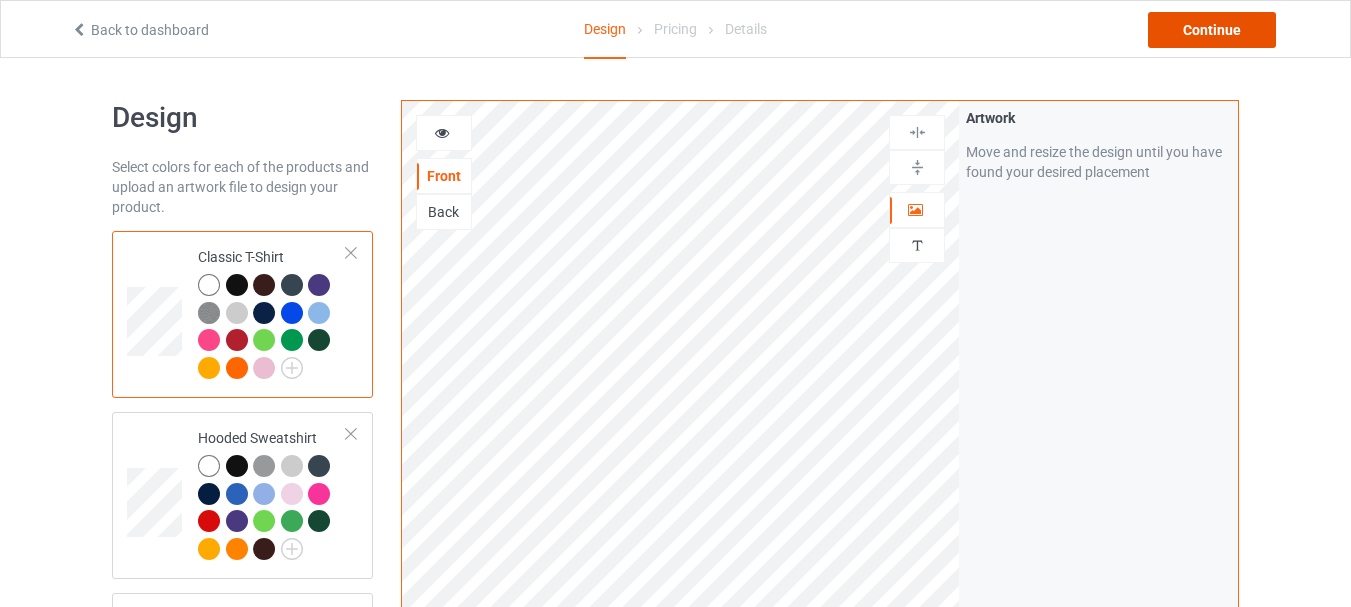 click on "Continue" at bounding box center [1212, 30] 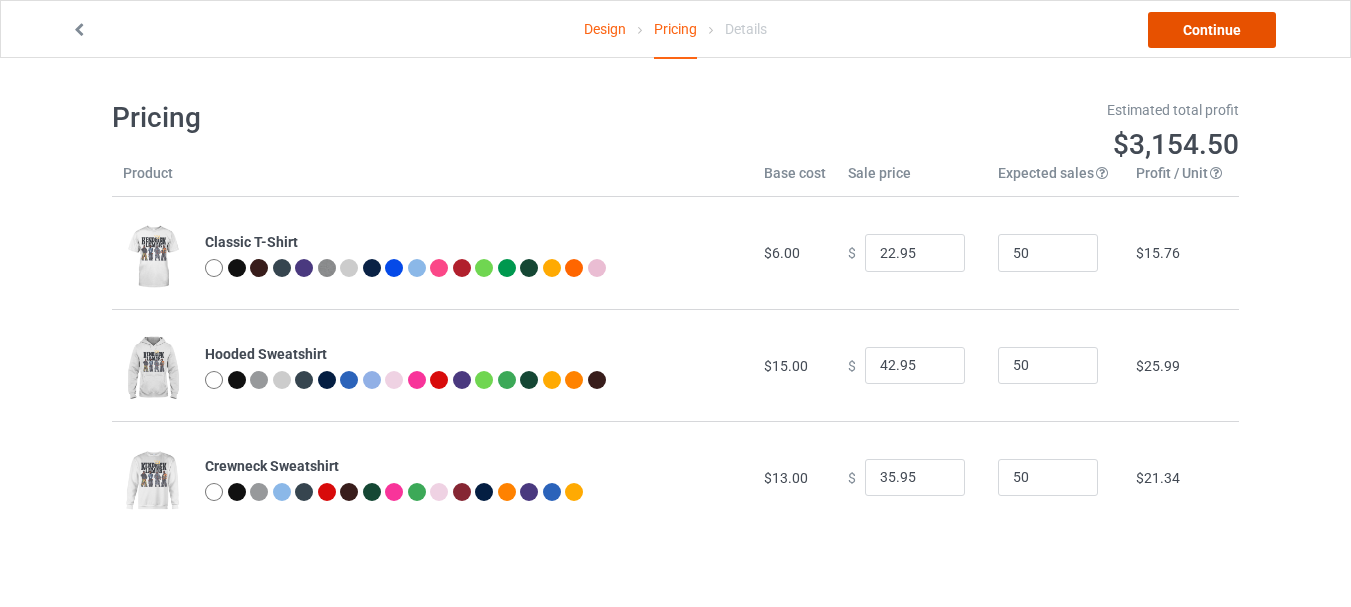 click on "Continue" at bounding box center [1212, 30] 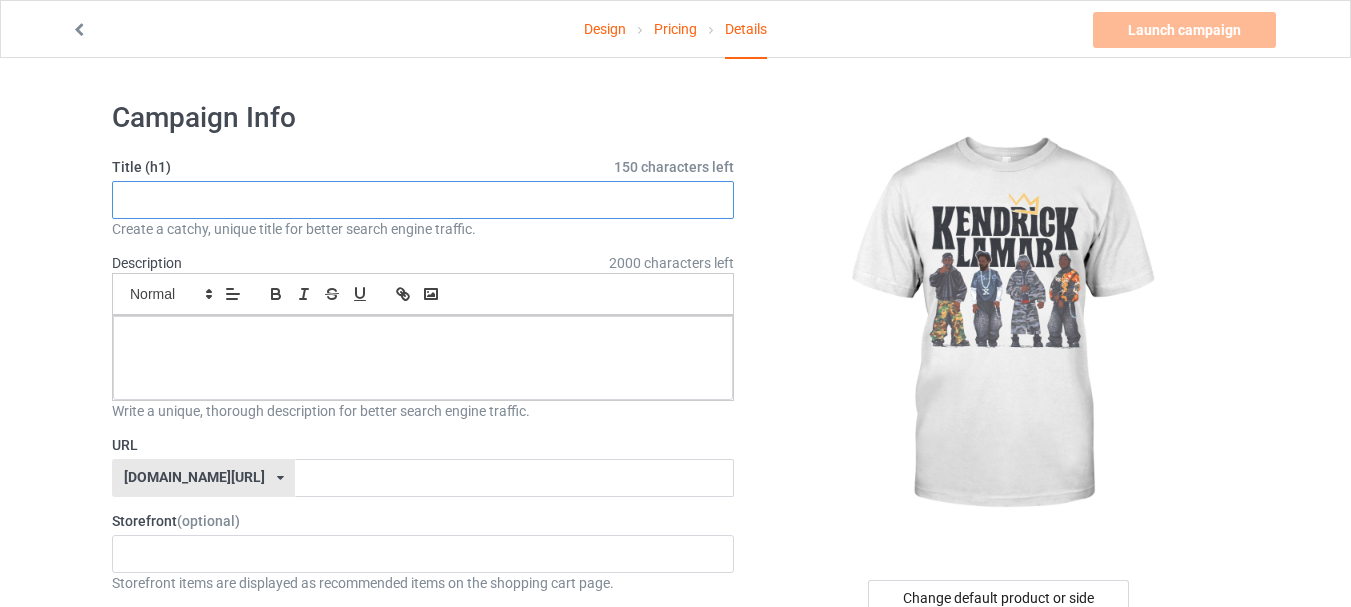 click at bounding box center (423, 200) 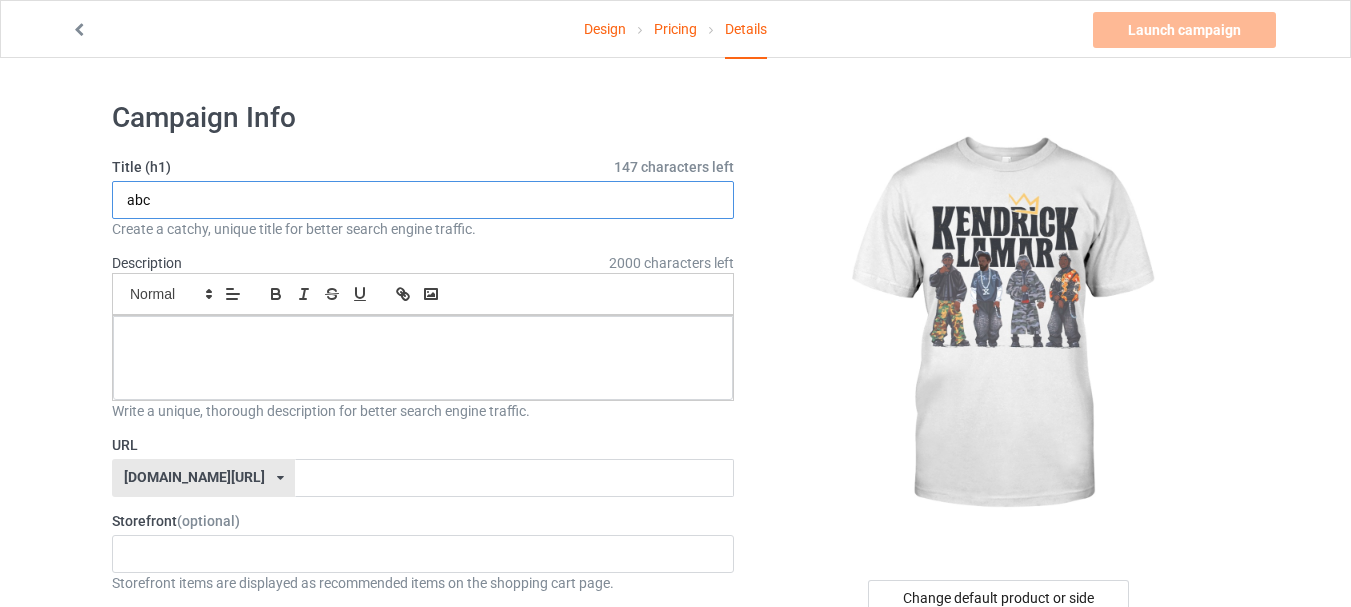 type on "abc" 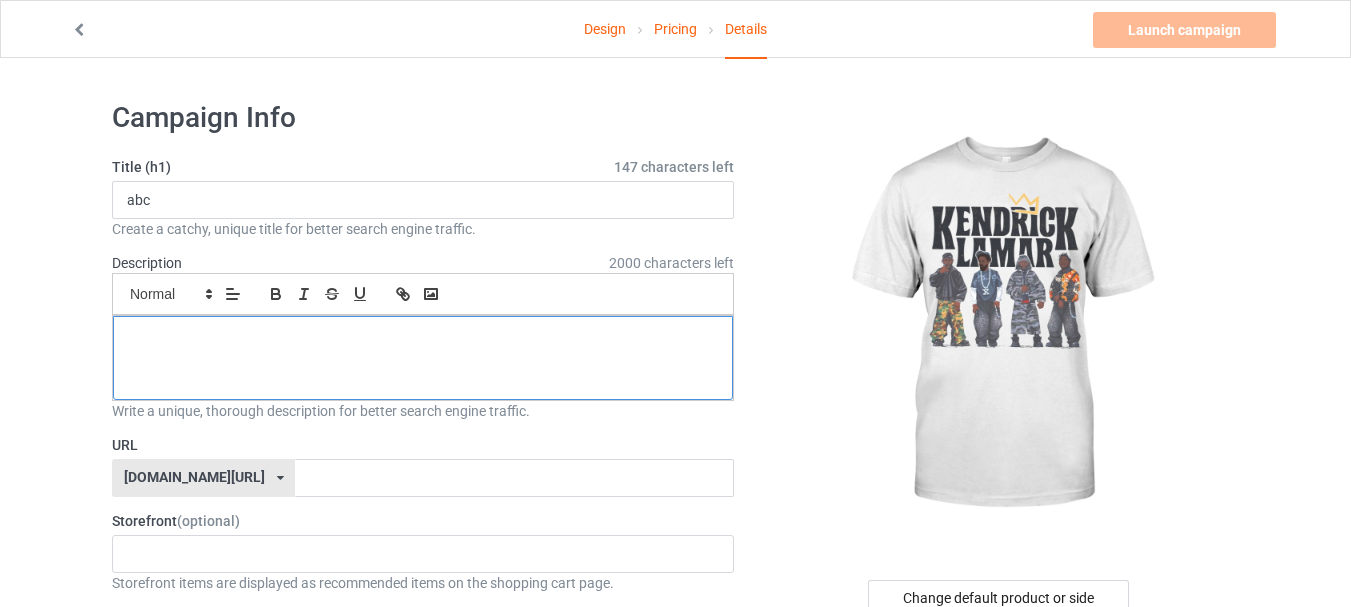 click at bounding box center [423, 338] 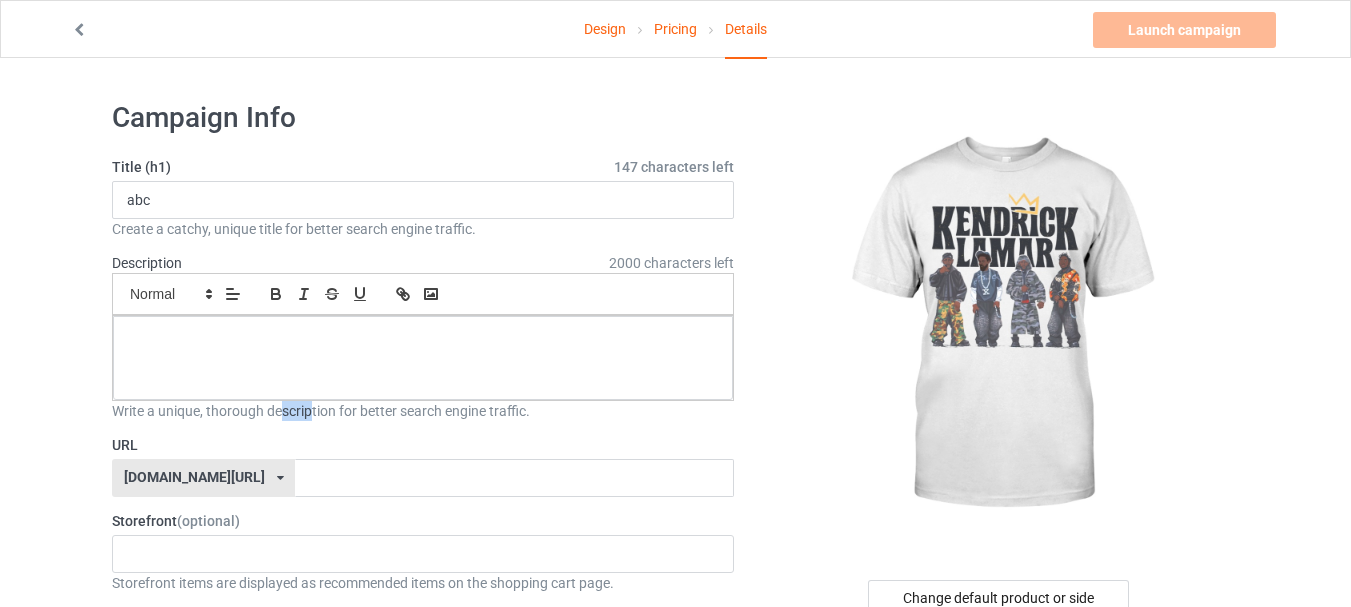 drag, startPoint x: 311, startPoint y: 408, endPoint x: 284, endPoint y: 405, distance: 27.166155 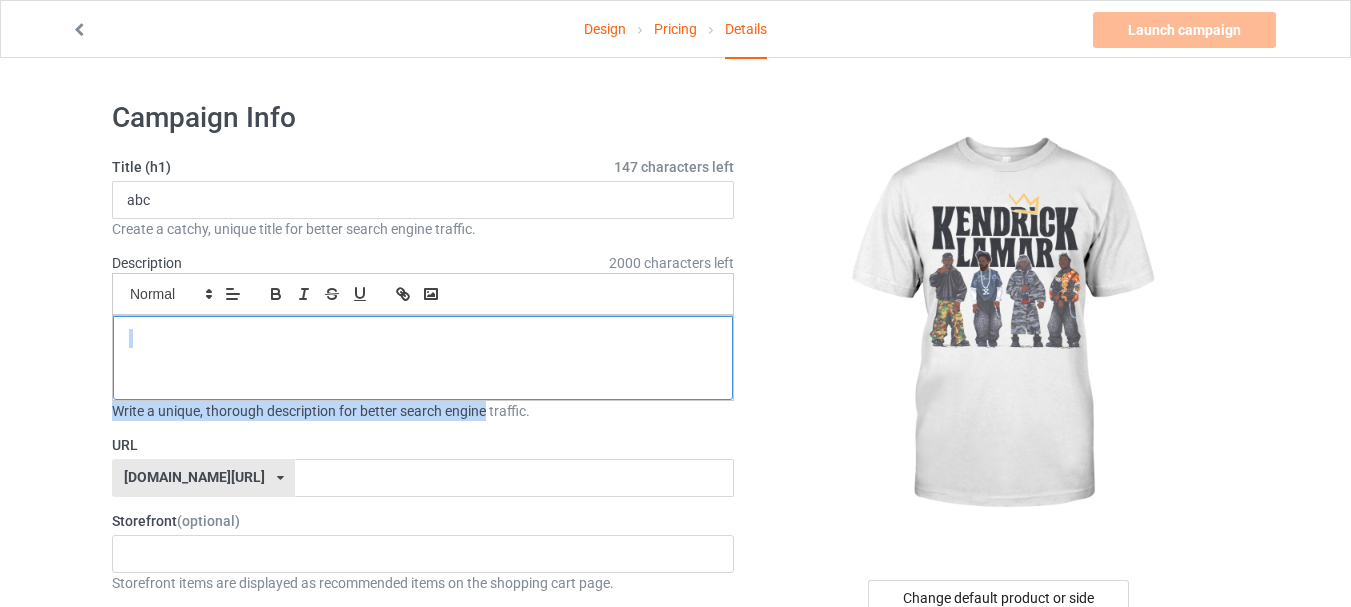 drag, startPoint x: 488, startPoint y: 411, endPoint x: 211, endPoint y: 403, distance: 277.1155 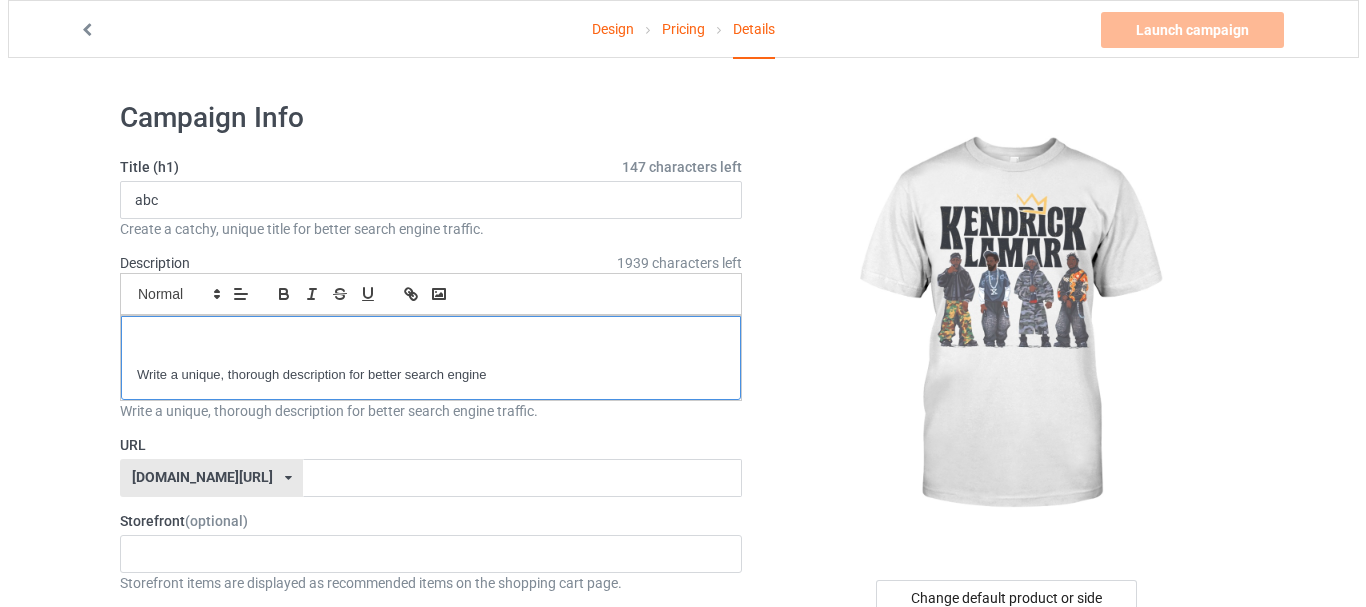 scroll, scrollTop: 0, scrollLeft: 0, axis: both 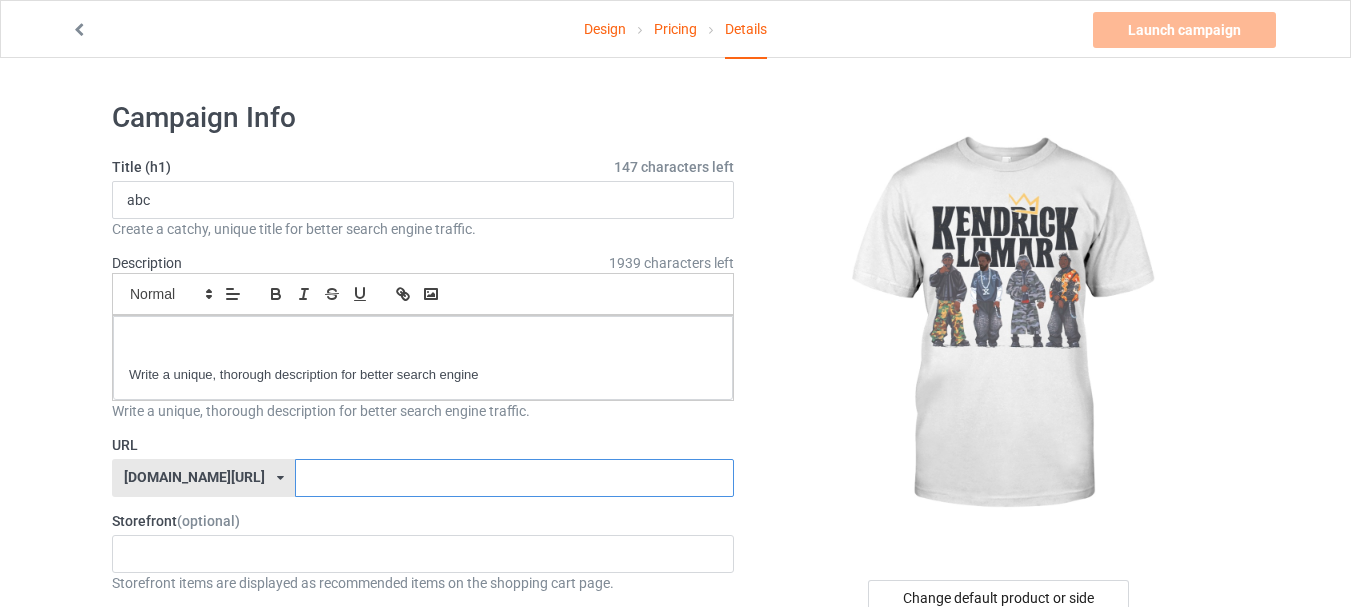 click at bounding box center [514, 478] 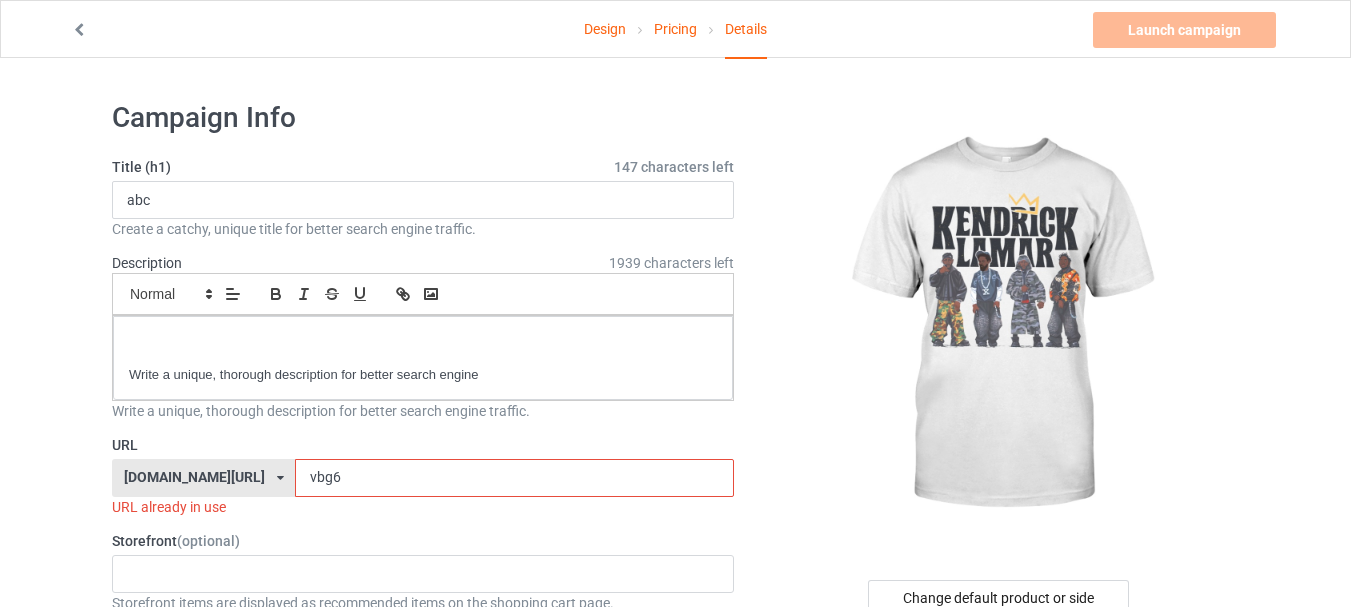 type on "vbg66" 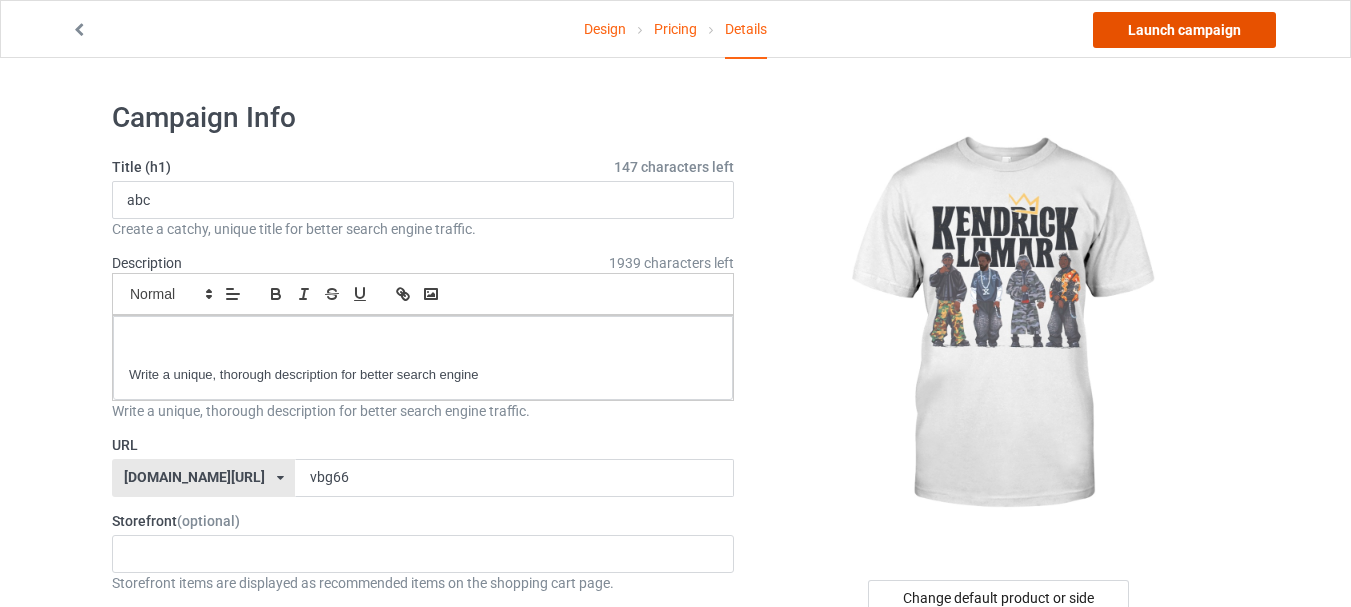 click on "Launch campaign" at bounding box center (1184, 30) 